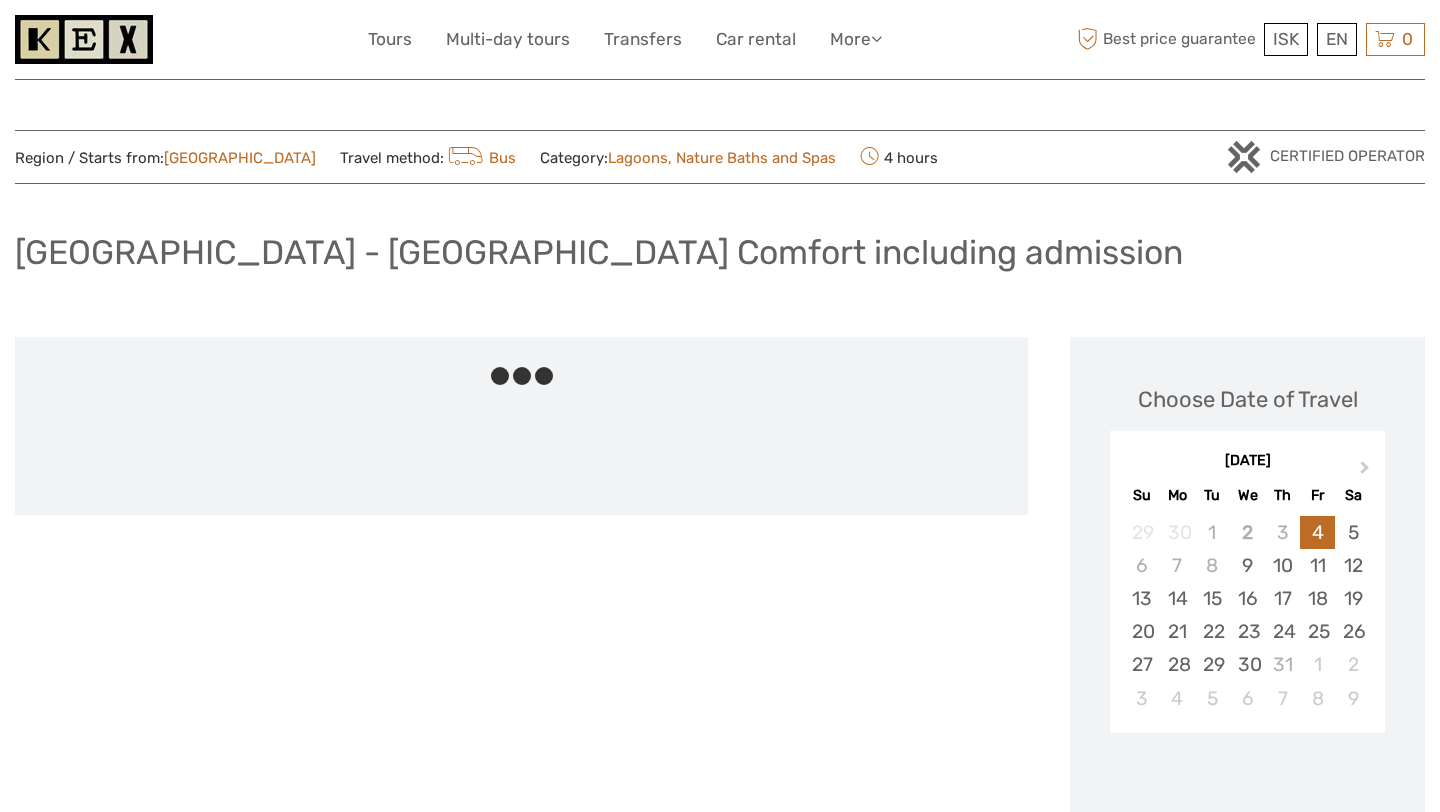 scroll, scrollTop: 0, scrollLeft: 0, axis: both 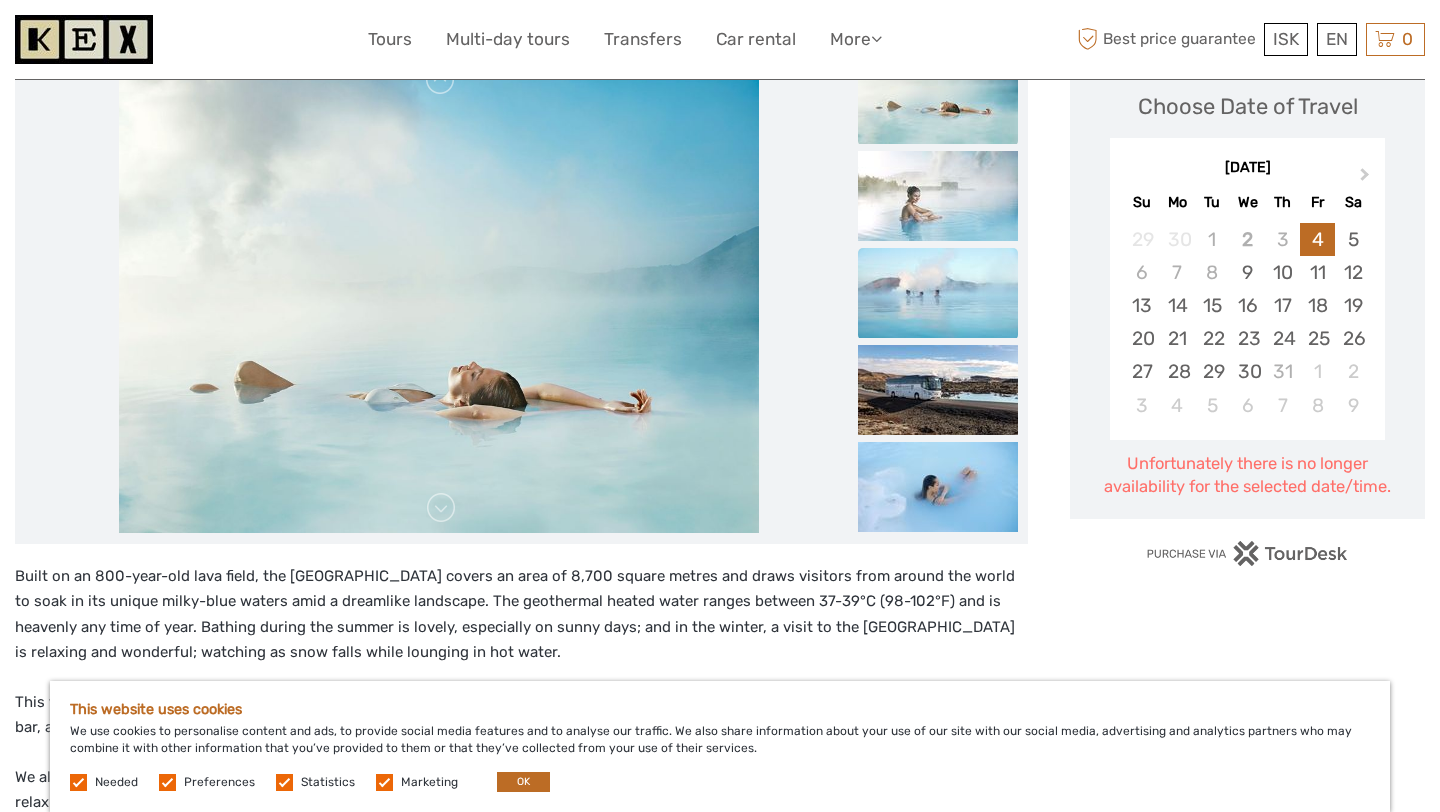 click at bounding box center (938, 293) 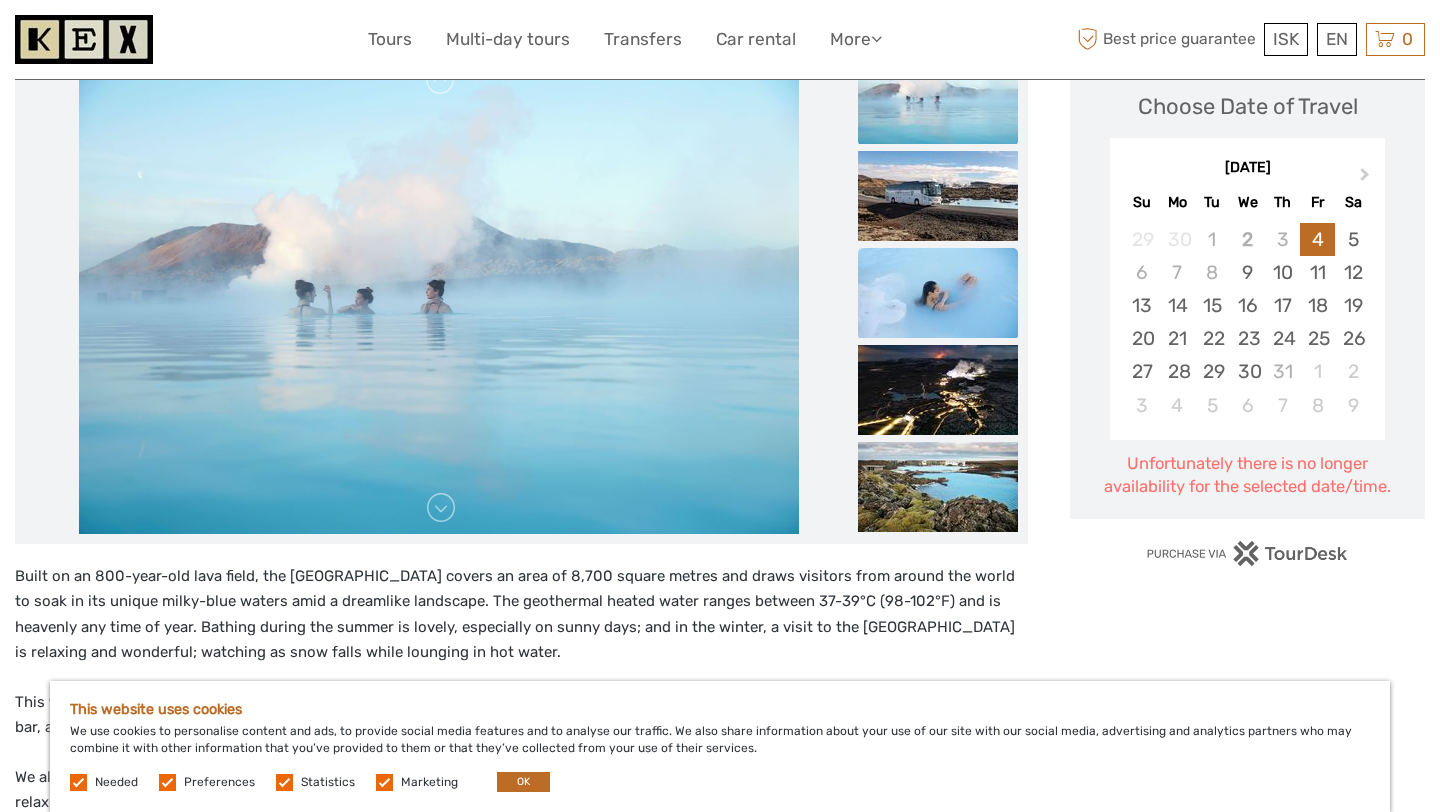 click at bounding box center [938, 293] 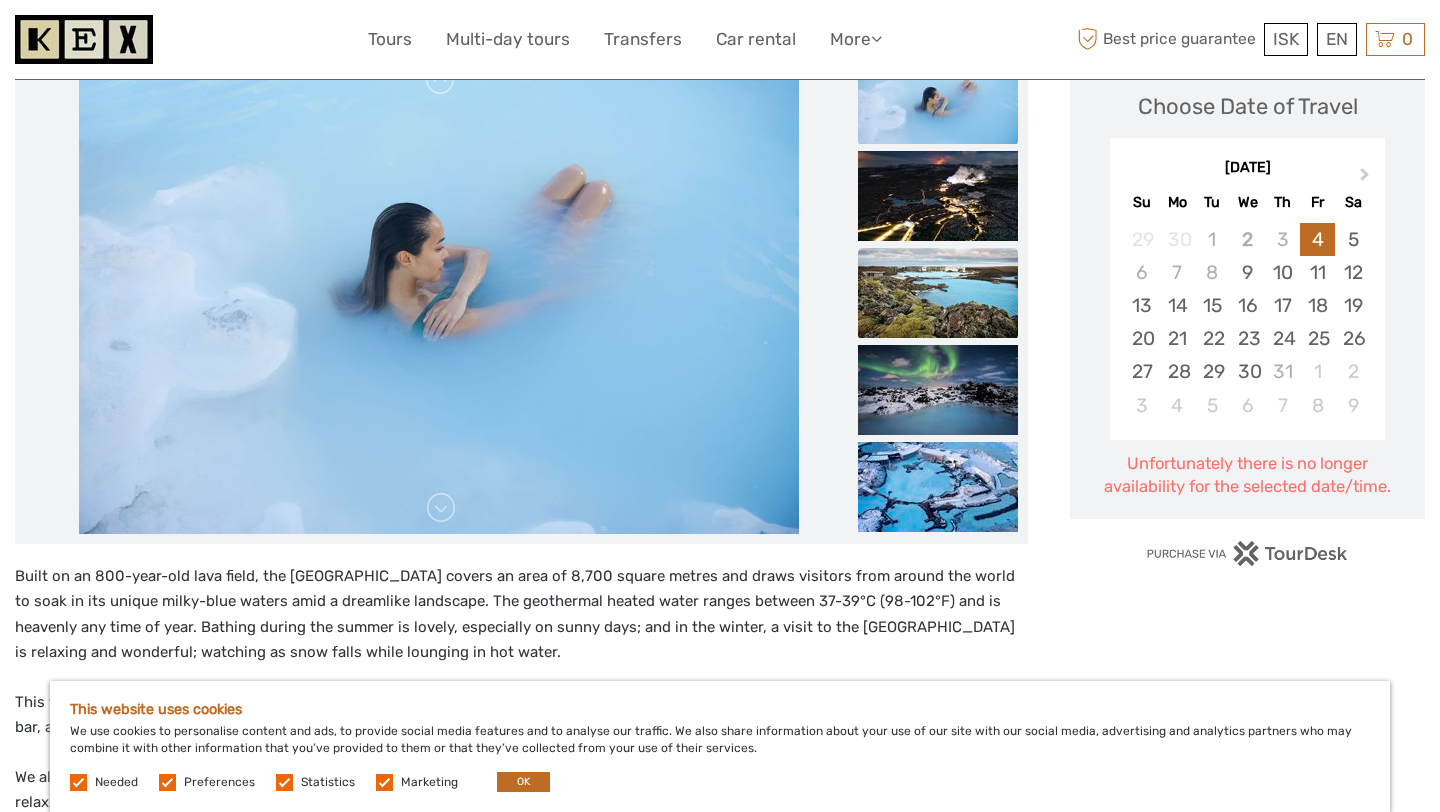 click at bounding box center (938, 293) 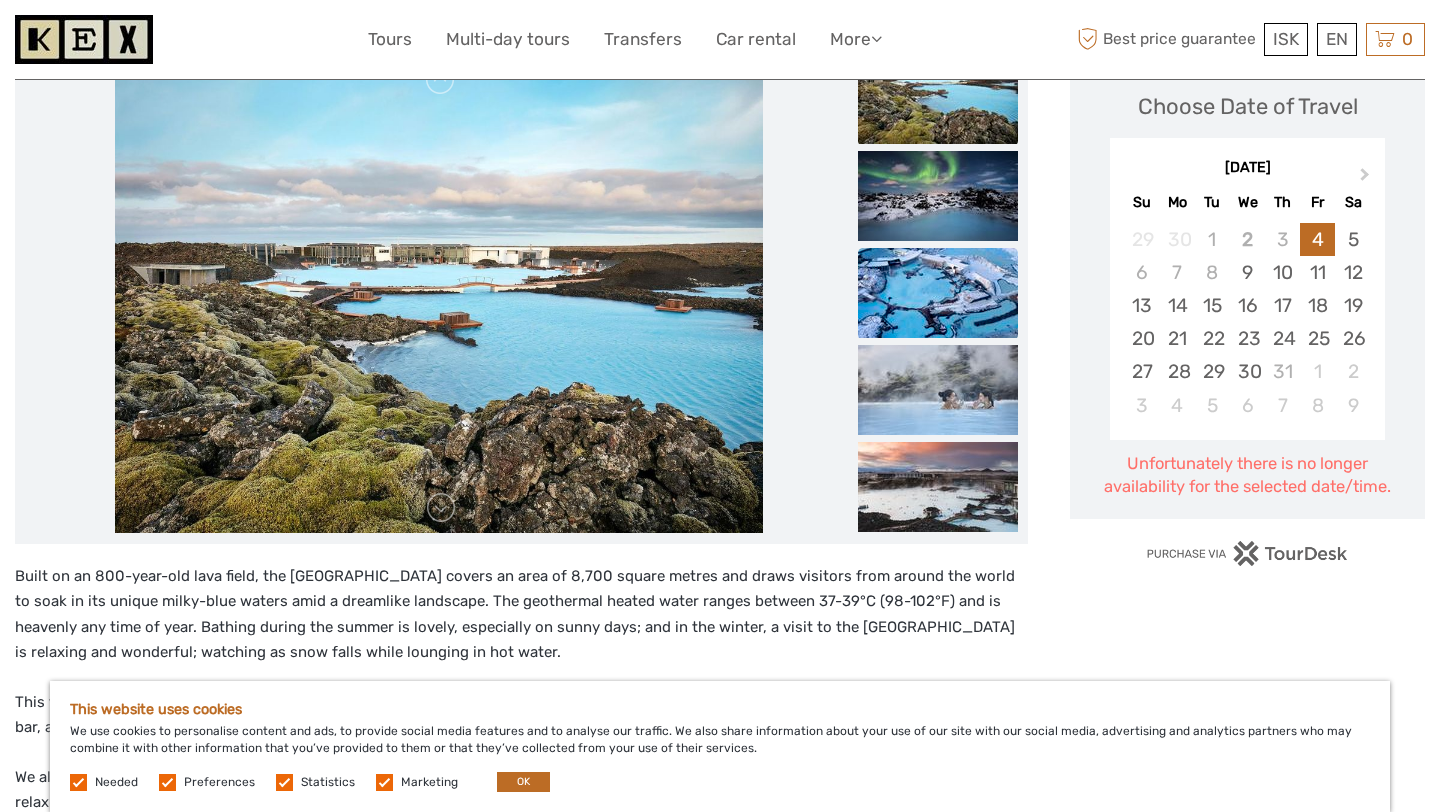 click at bounding box center (938, 293) 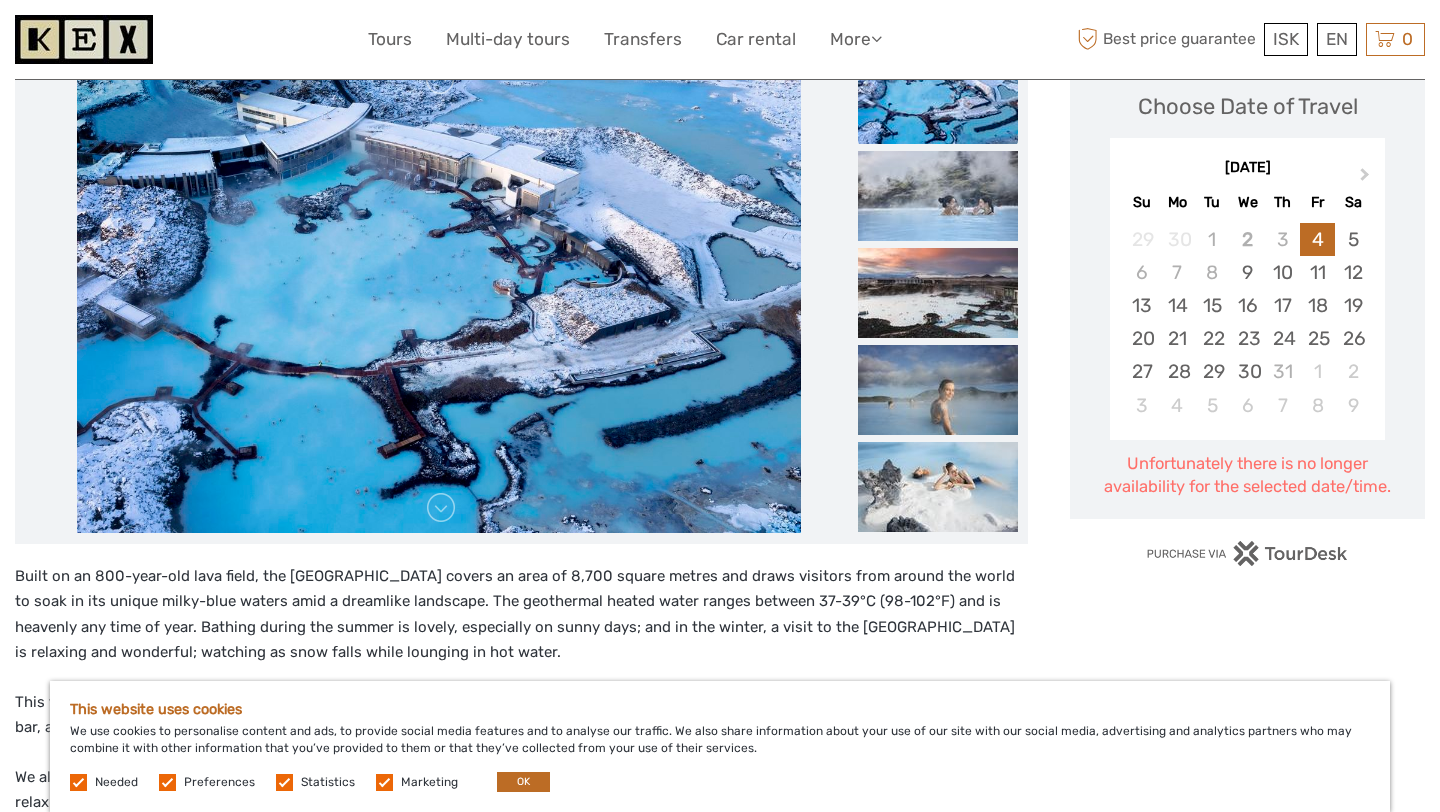 click at bounding box center [938, 293] 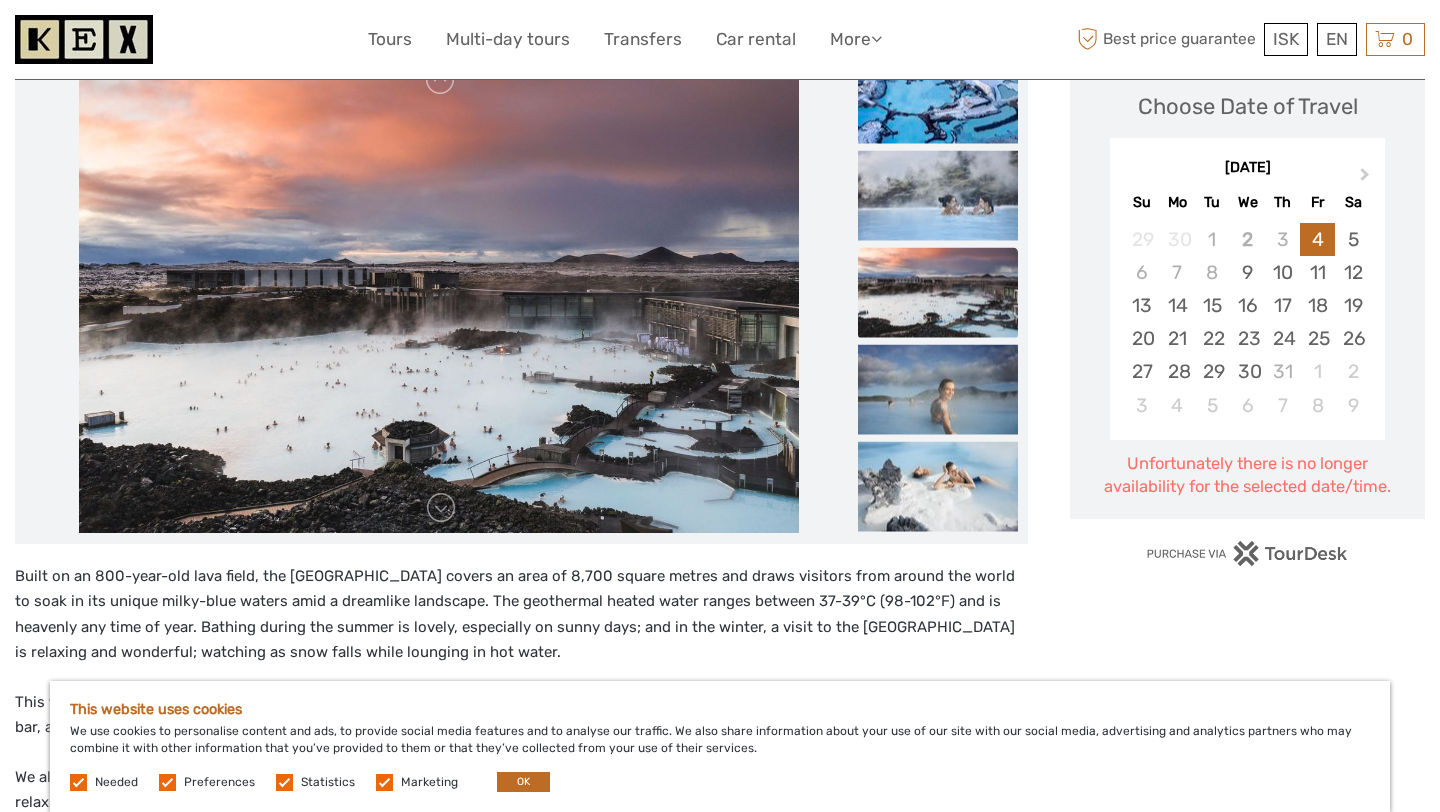 click at bounding box center [938, 292] 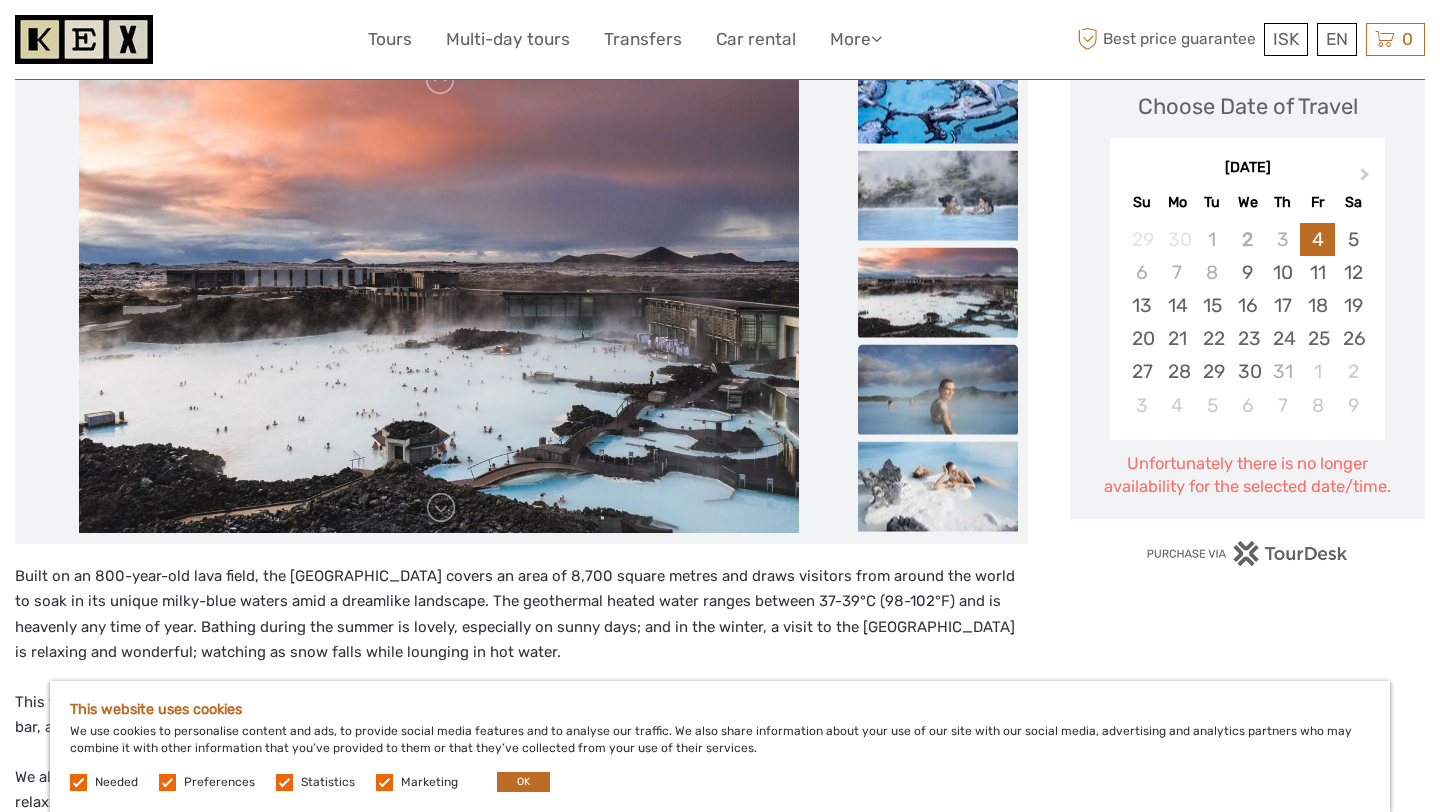 click at bounding box center (938, 389) 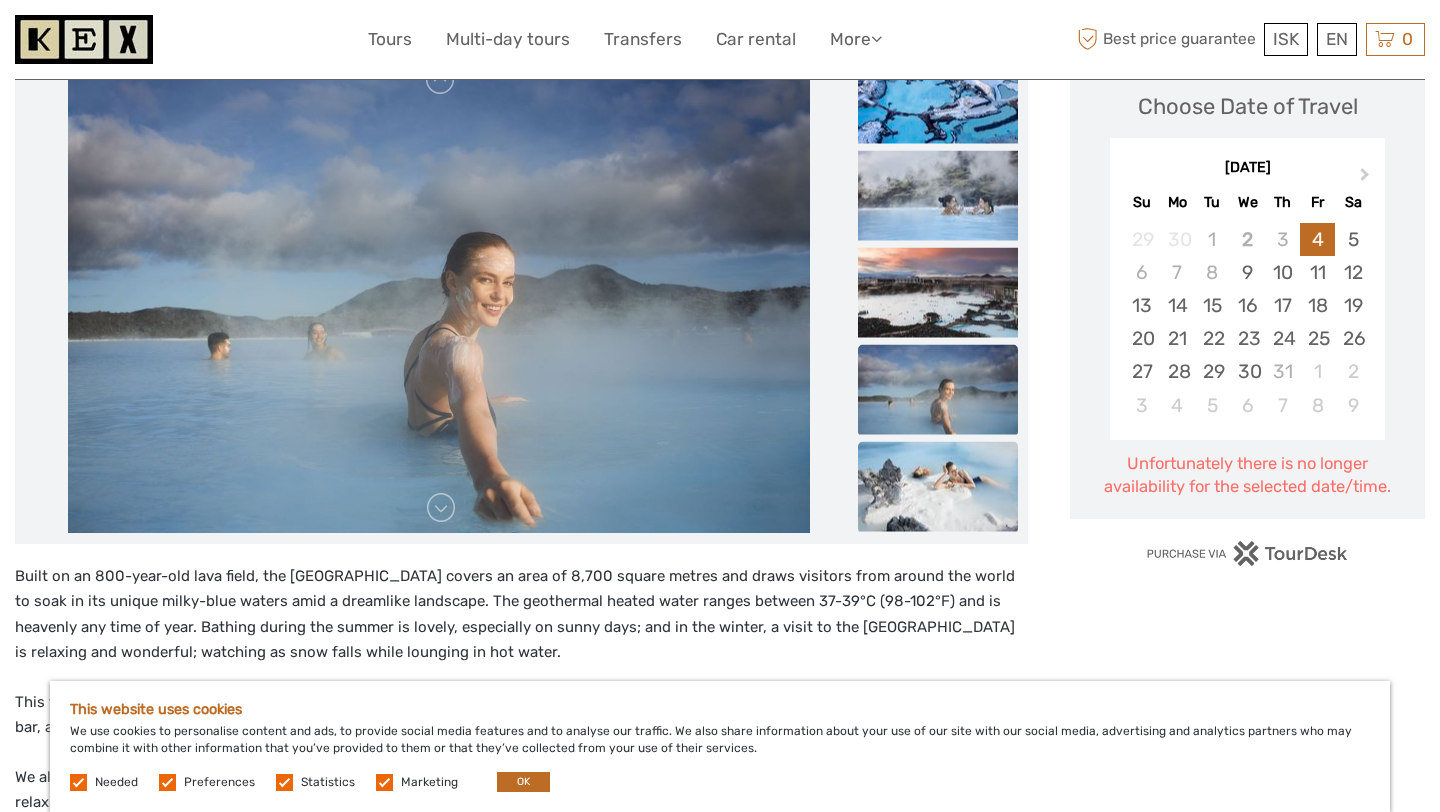 click at bounding box center [938, 486] 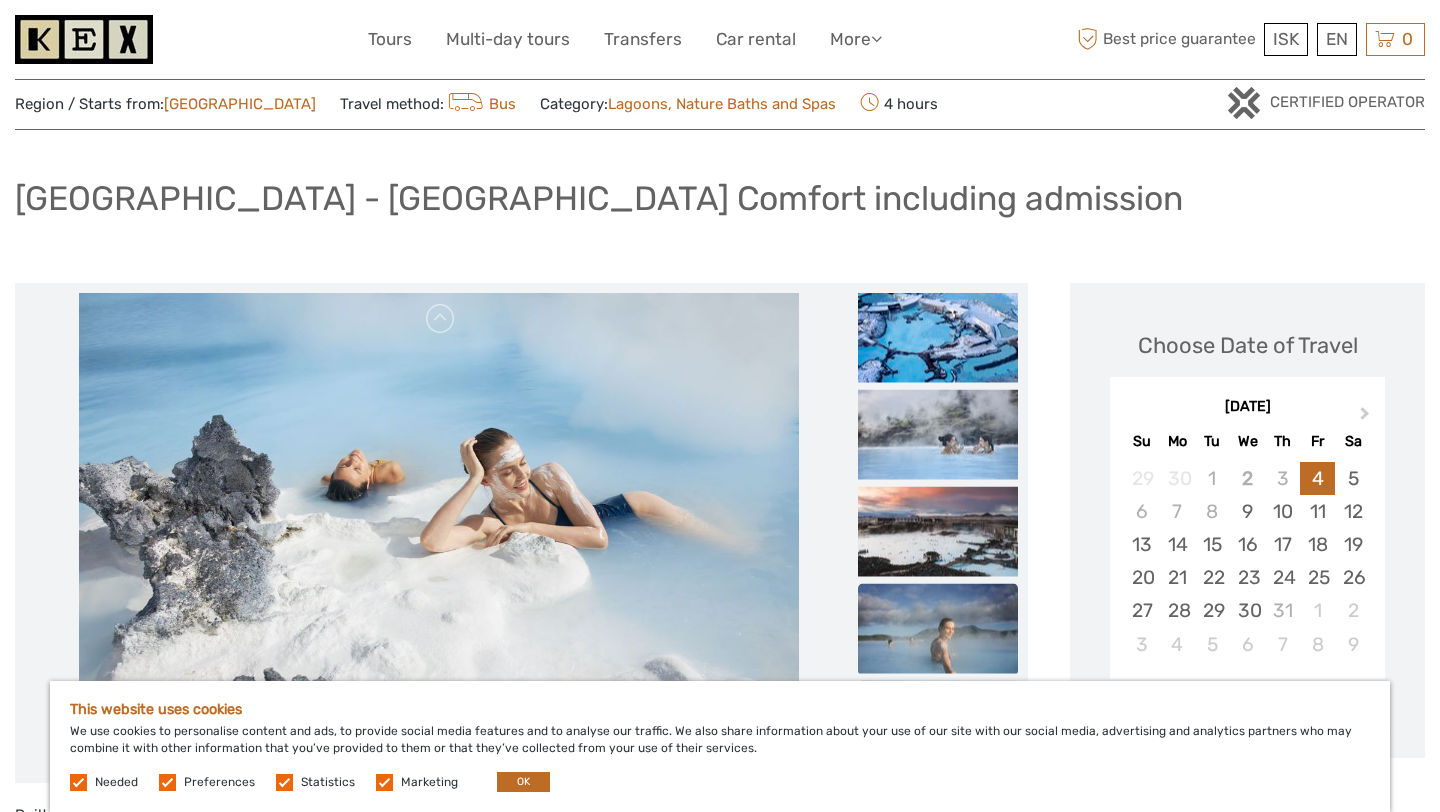 scroll, scrollTop: 0, scrollLeft: 0, axis: both 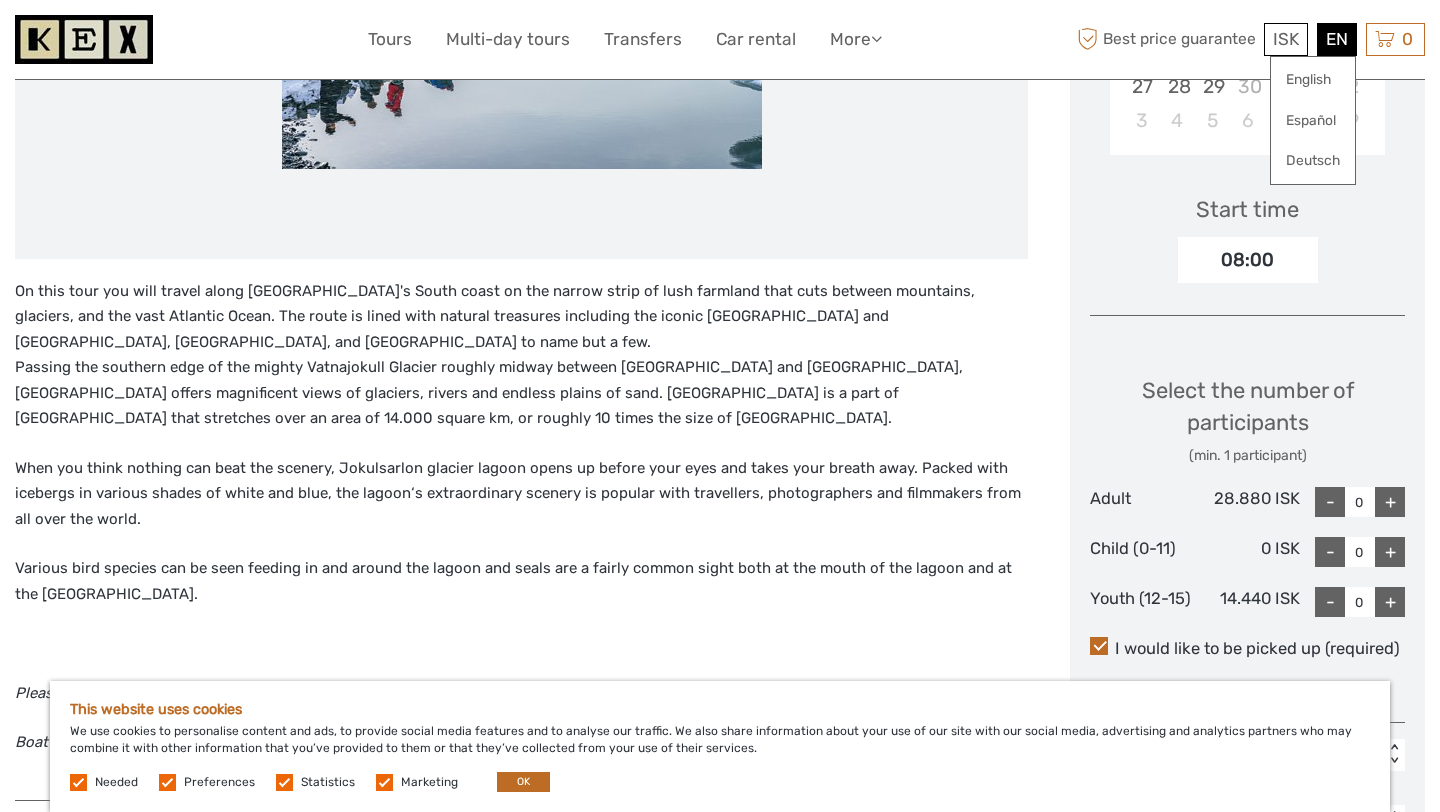 drag, startPoint x: 1346, startPoint y: 41, endPoint x: 1325, endPoint y: 140, distance: 101.20277 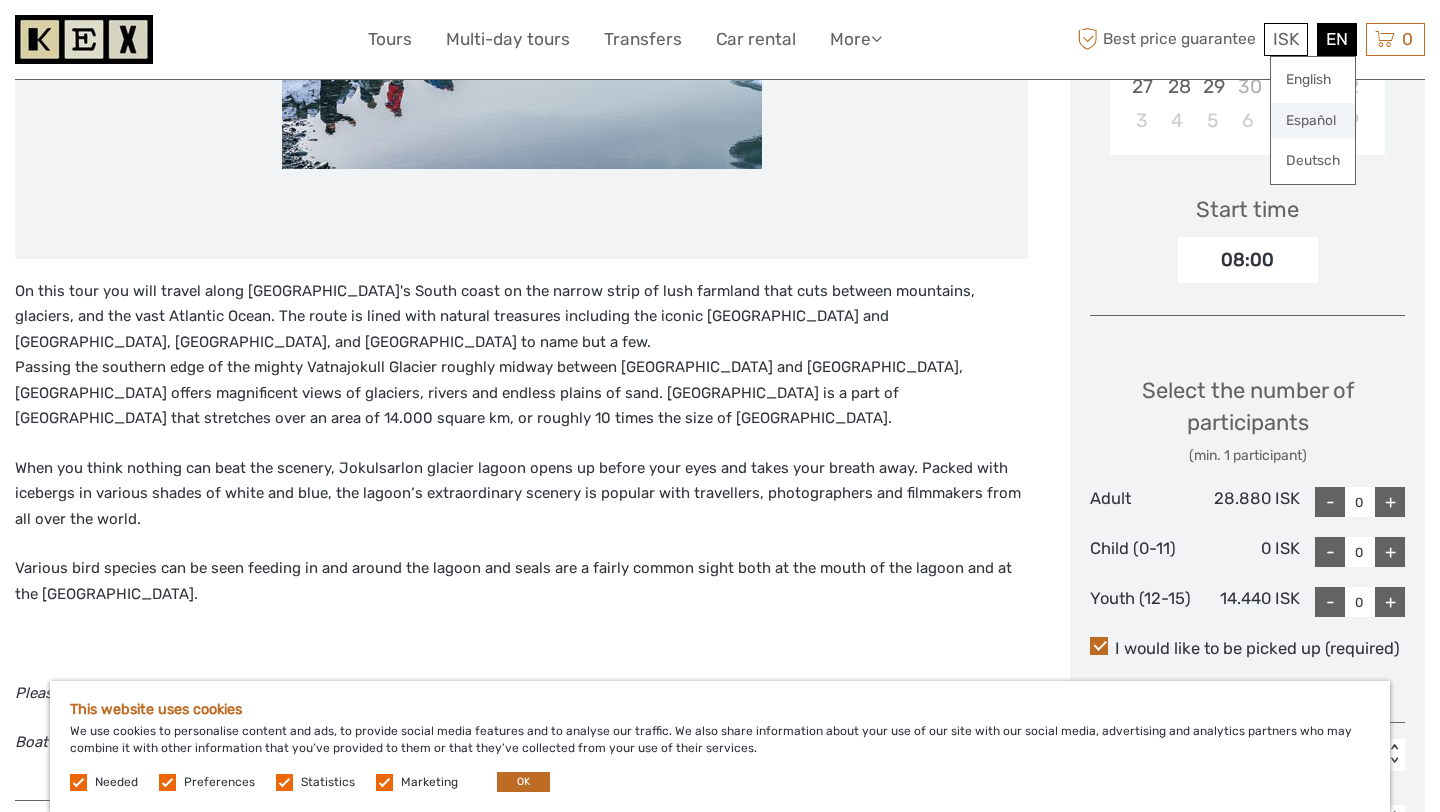 click on "Español" at bounding box center [1313, 121] 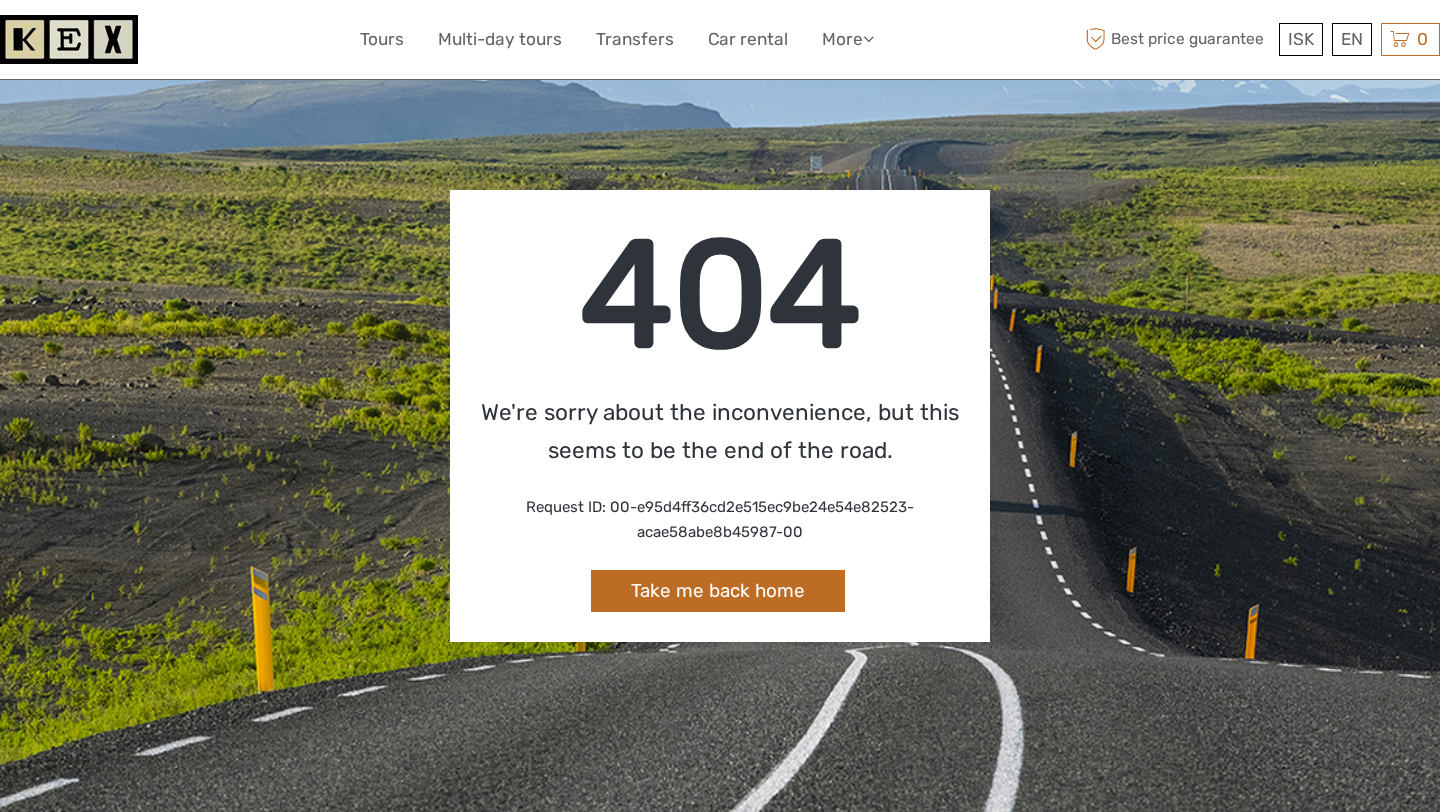 scroll, scrollTop: 0, scrollLeft: 0, axis: both 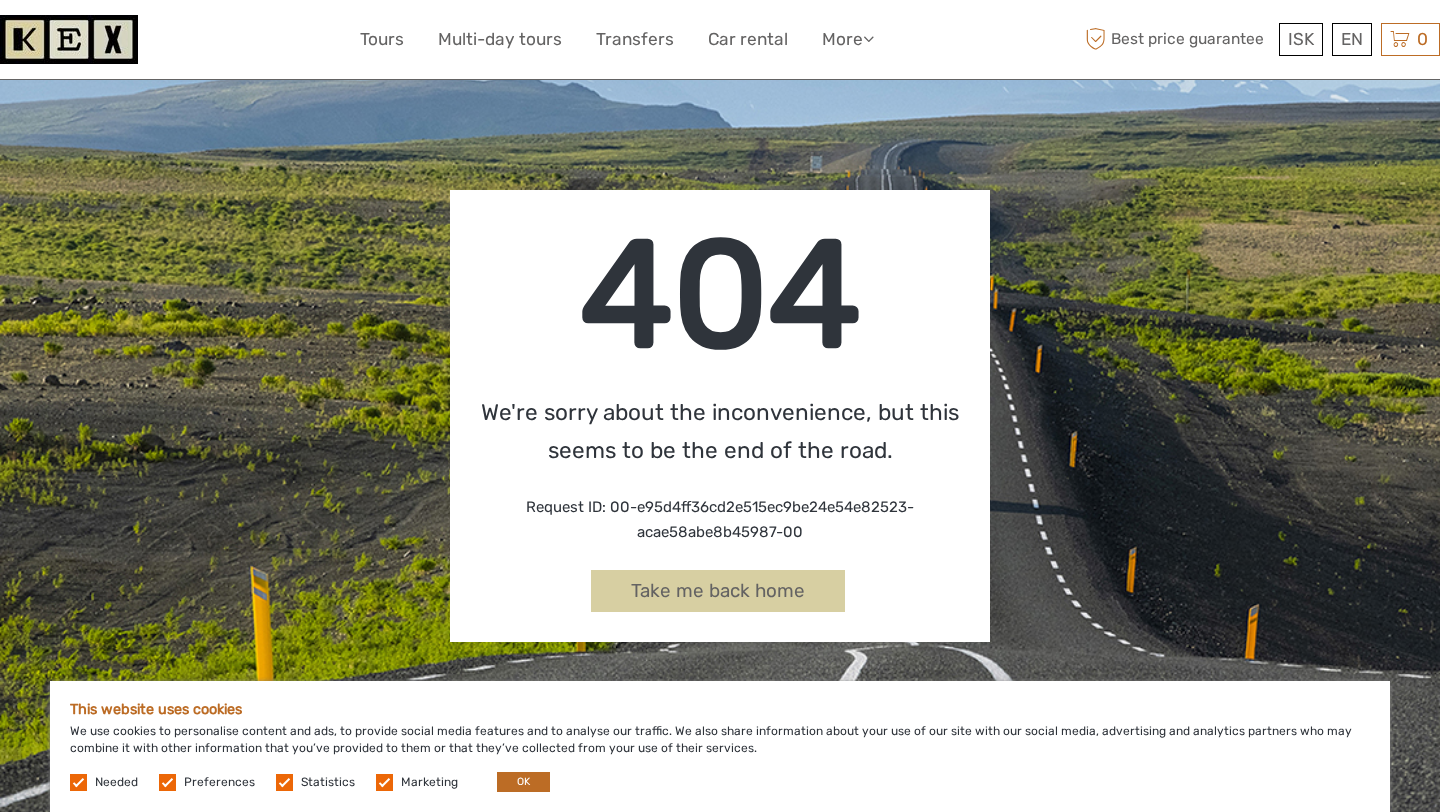 click on "Take me back home" at bounding box center [718, 591] 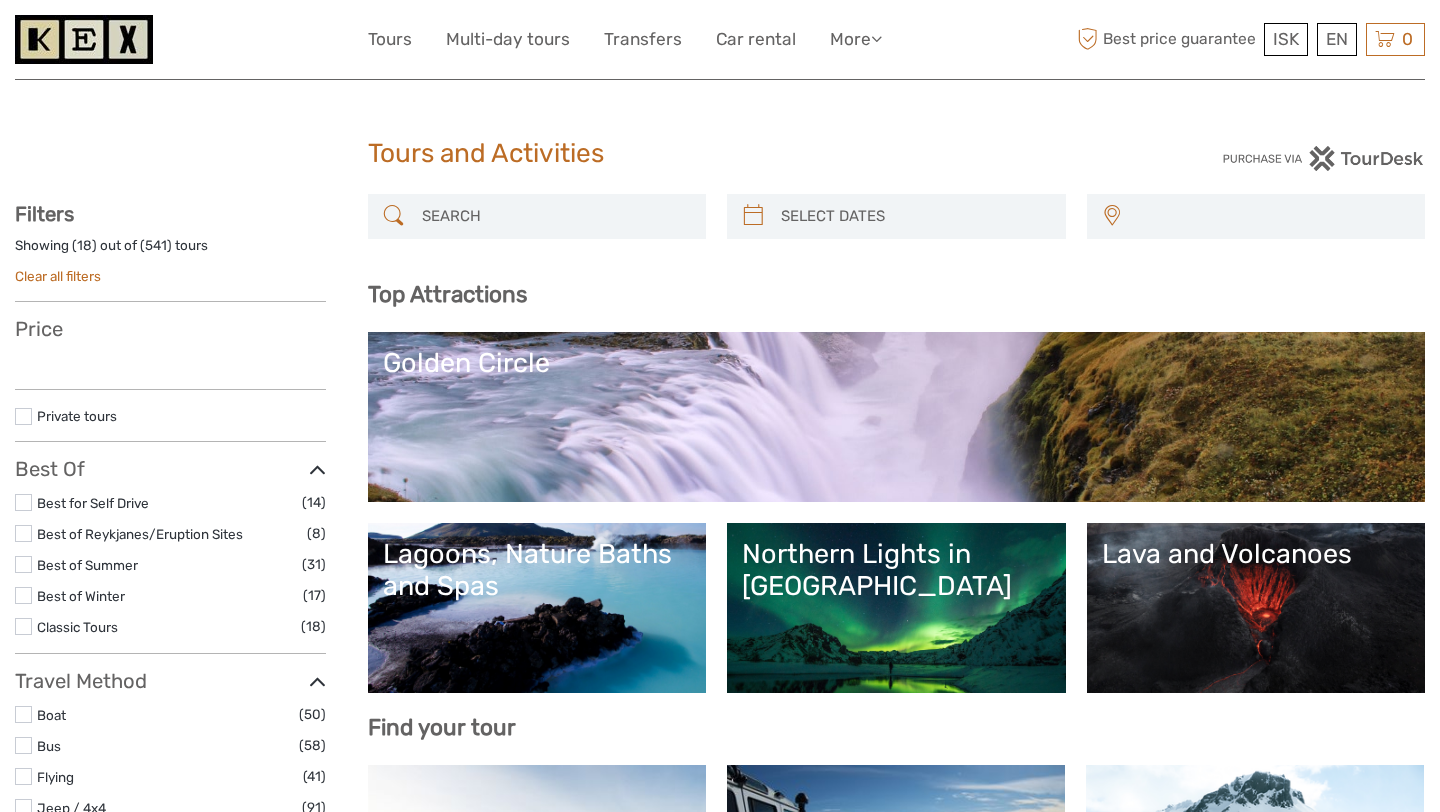 select 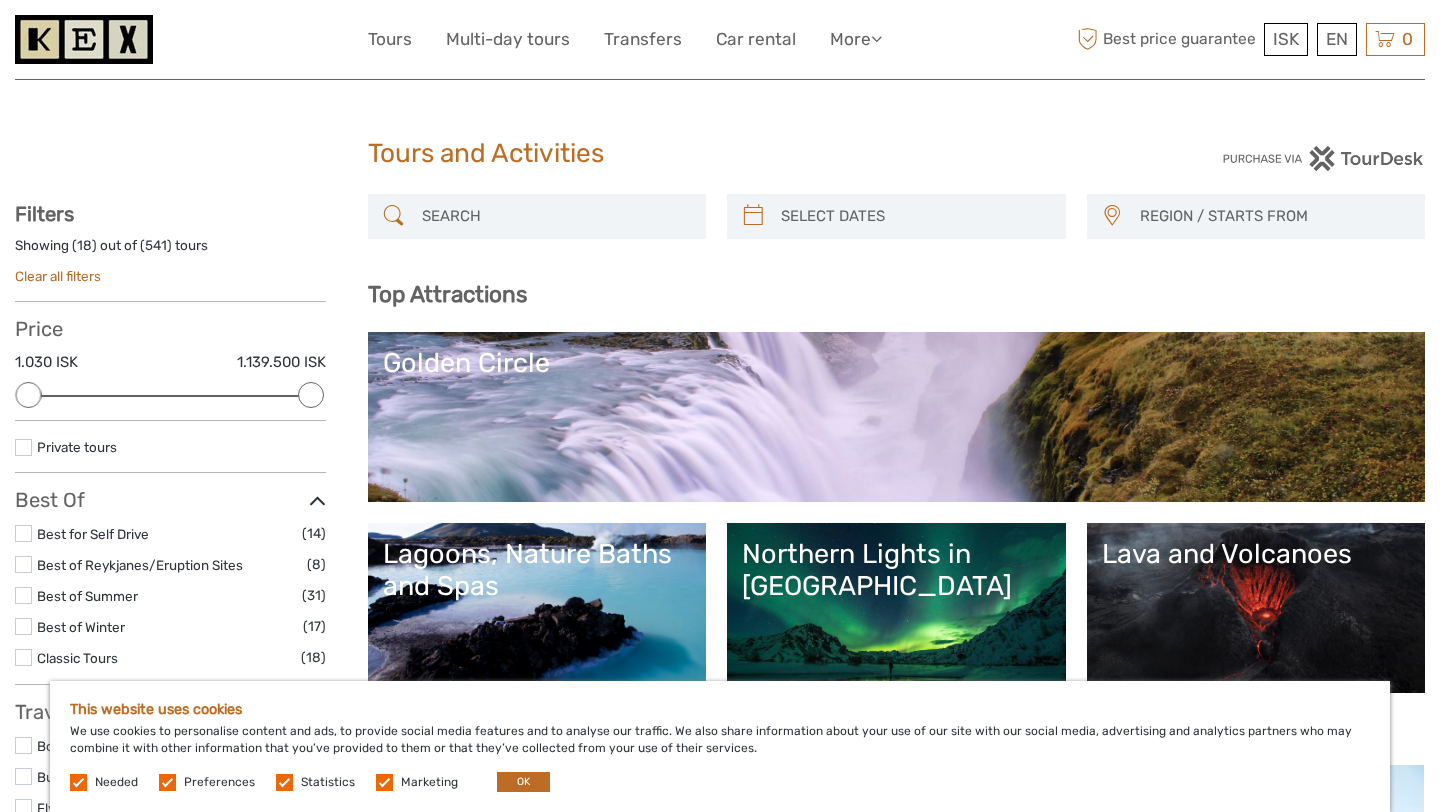 scroll, scrollTop: 0, scrollLeft: 0, axis: both 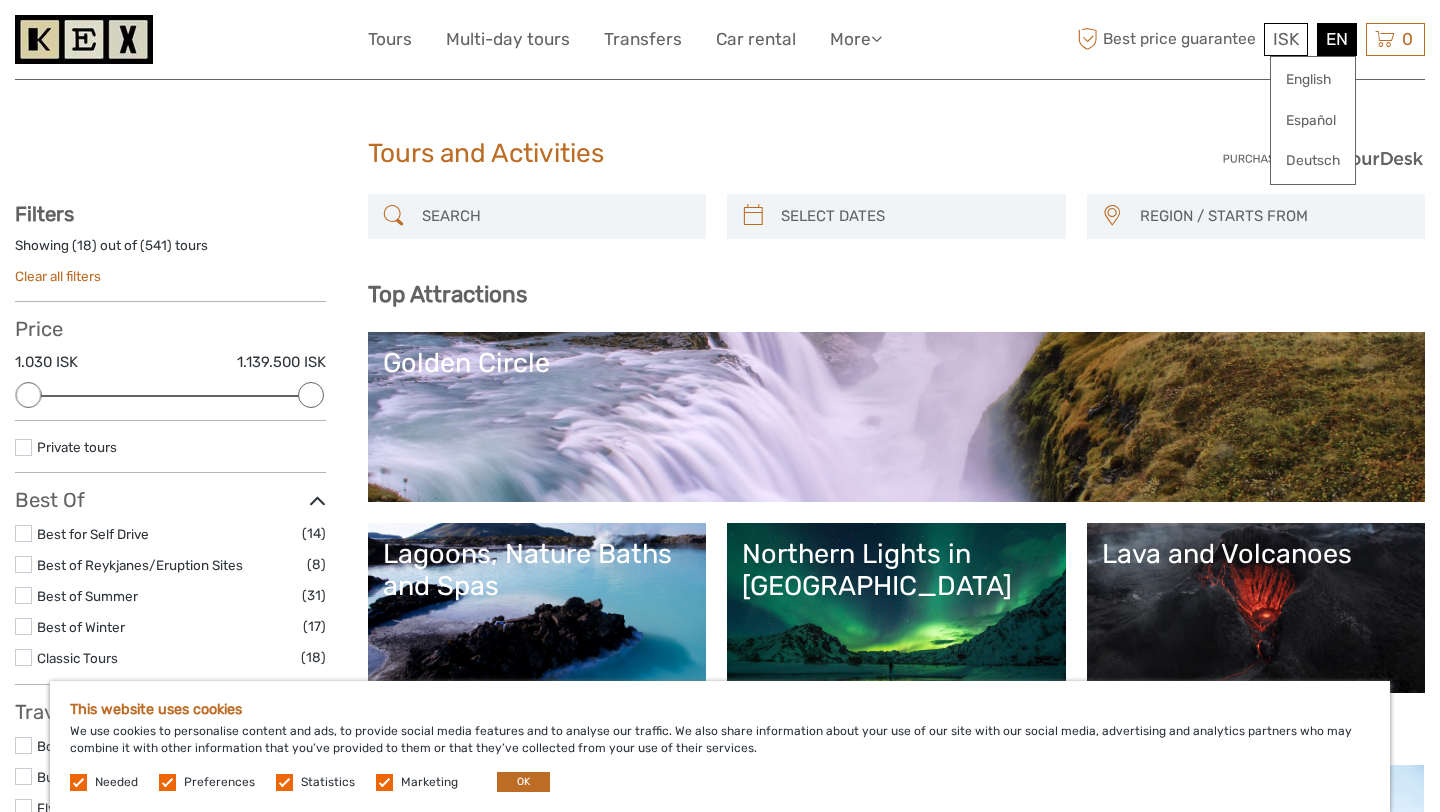 click on "EN
English
Español
Deutsch" at bounding box center (1337, 39) 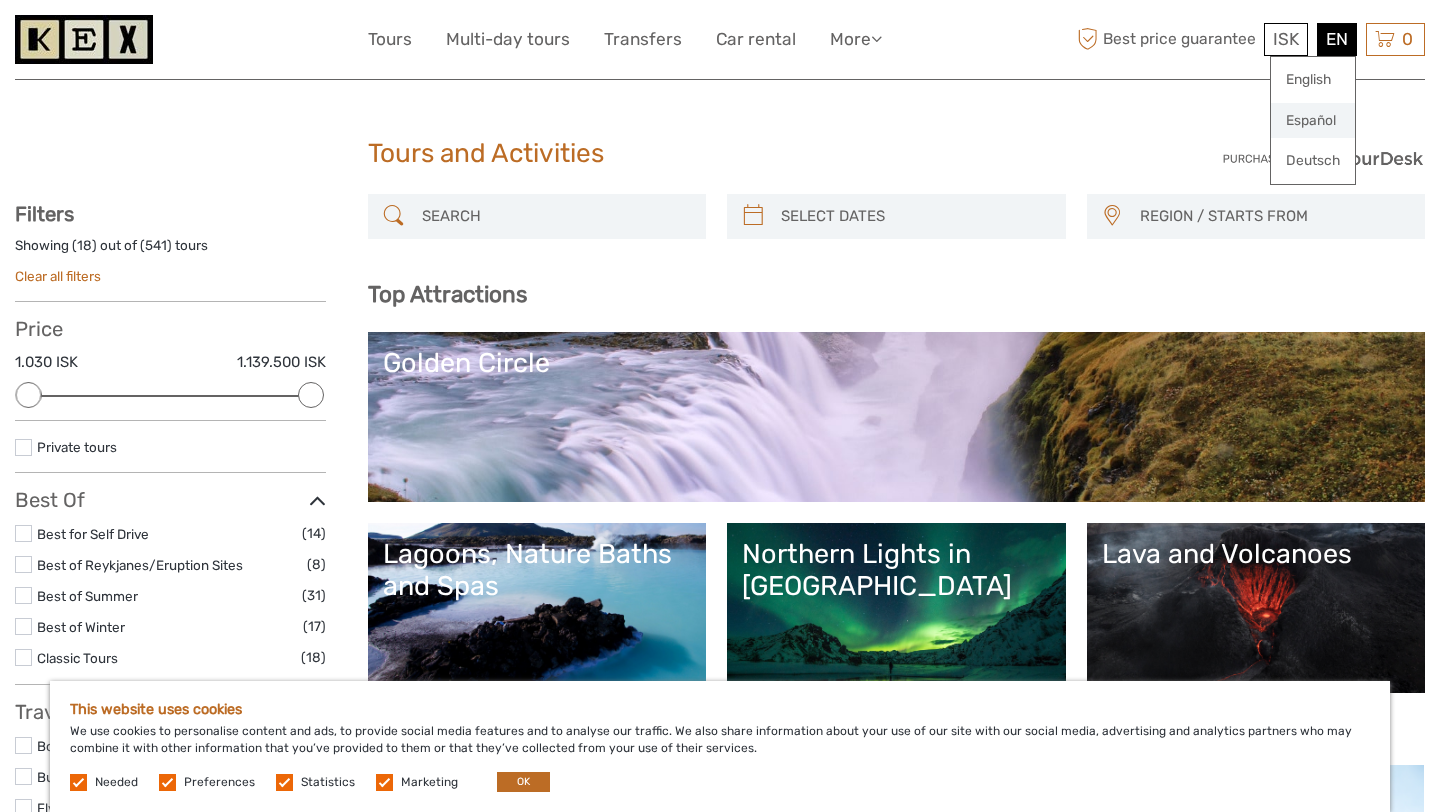click on "Español" at bounding box center (1313, 121) 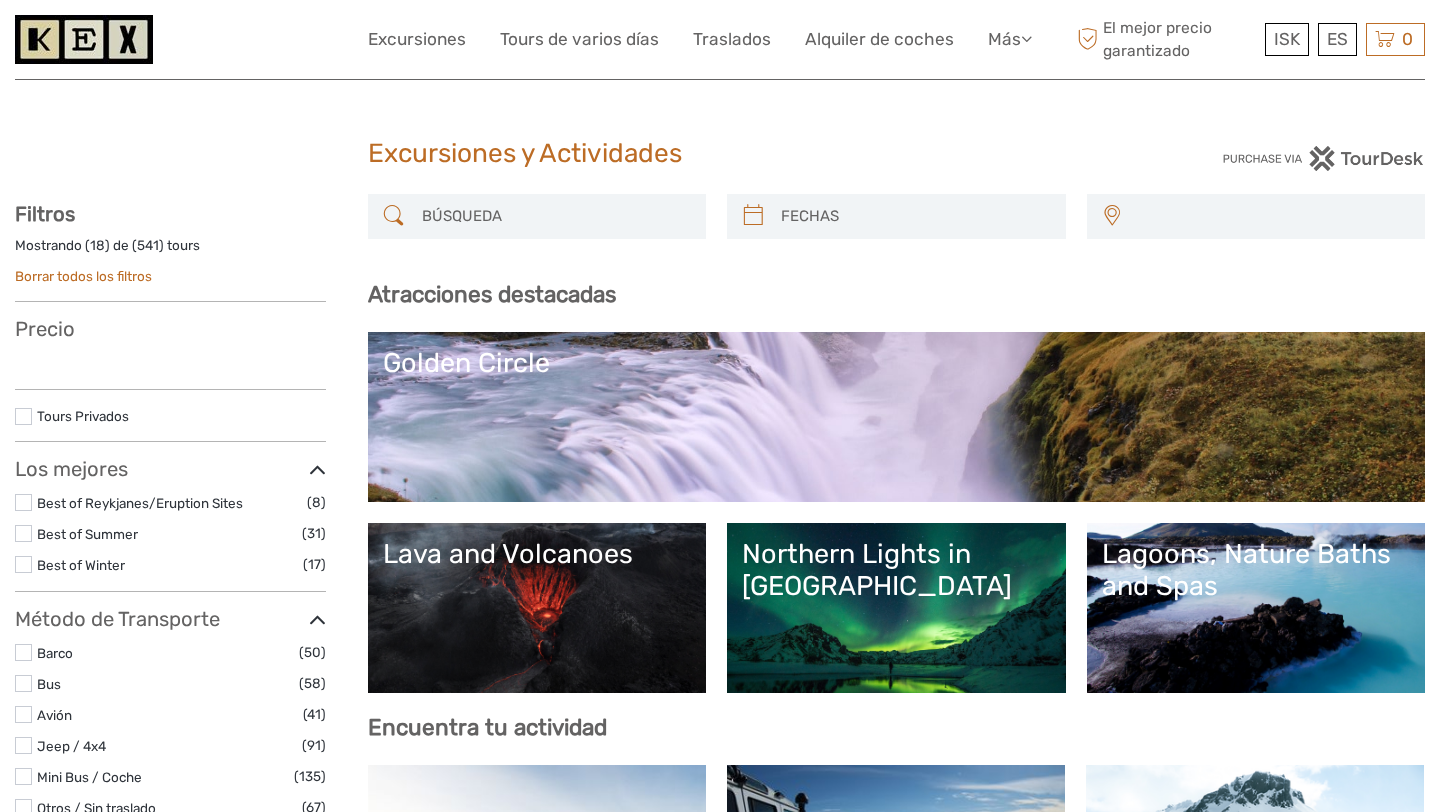 select 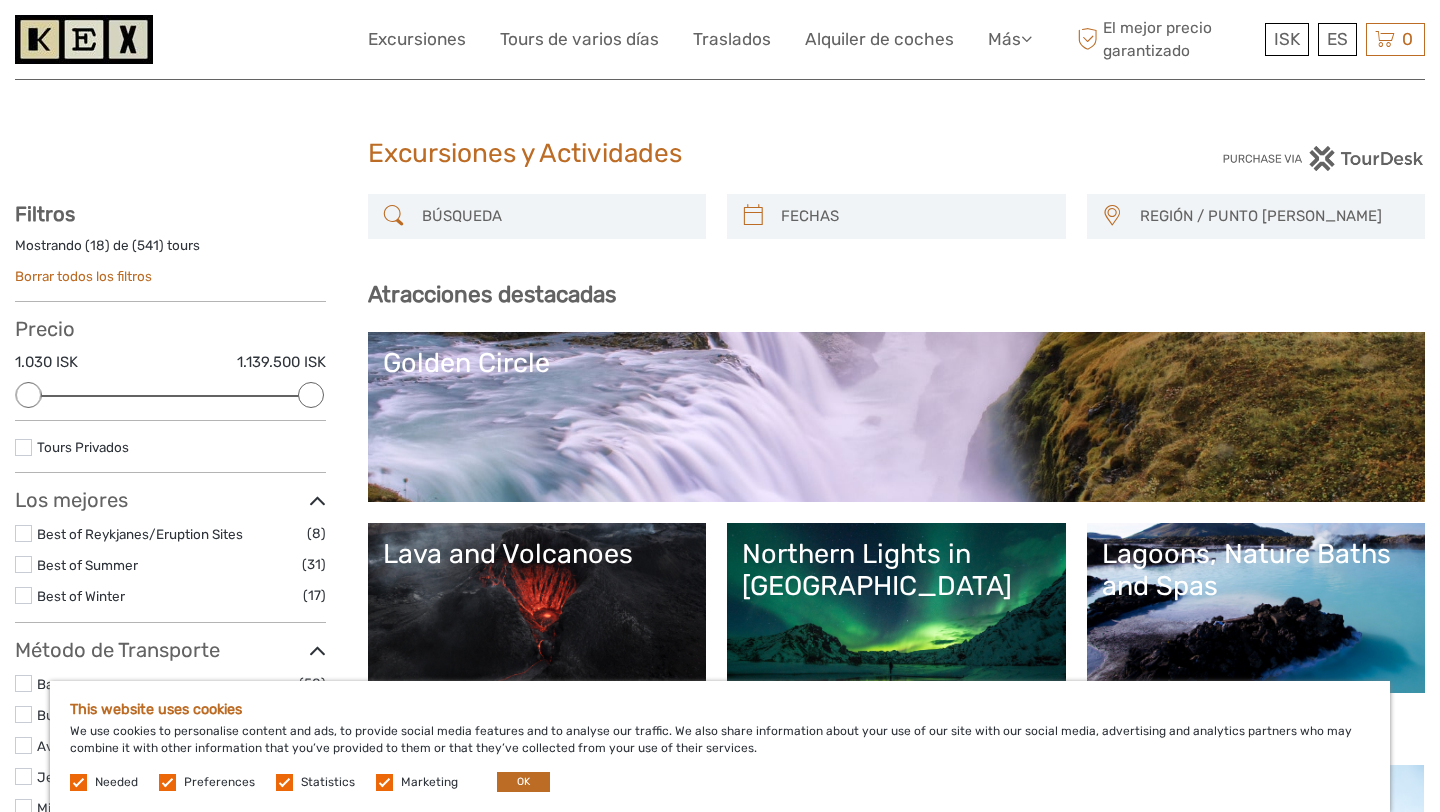 scroll, scrollTop: 0, scrollLeft: 0, axis: both 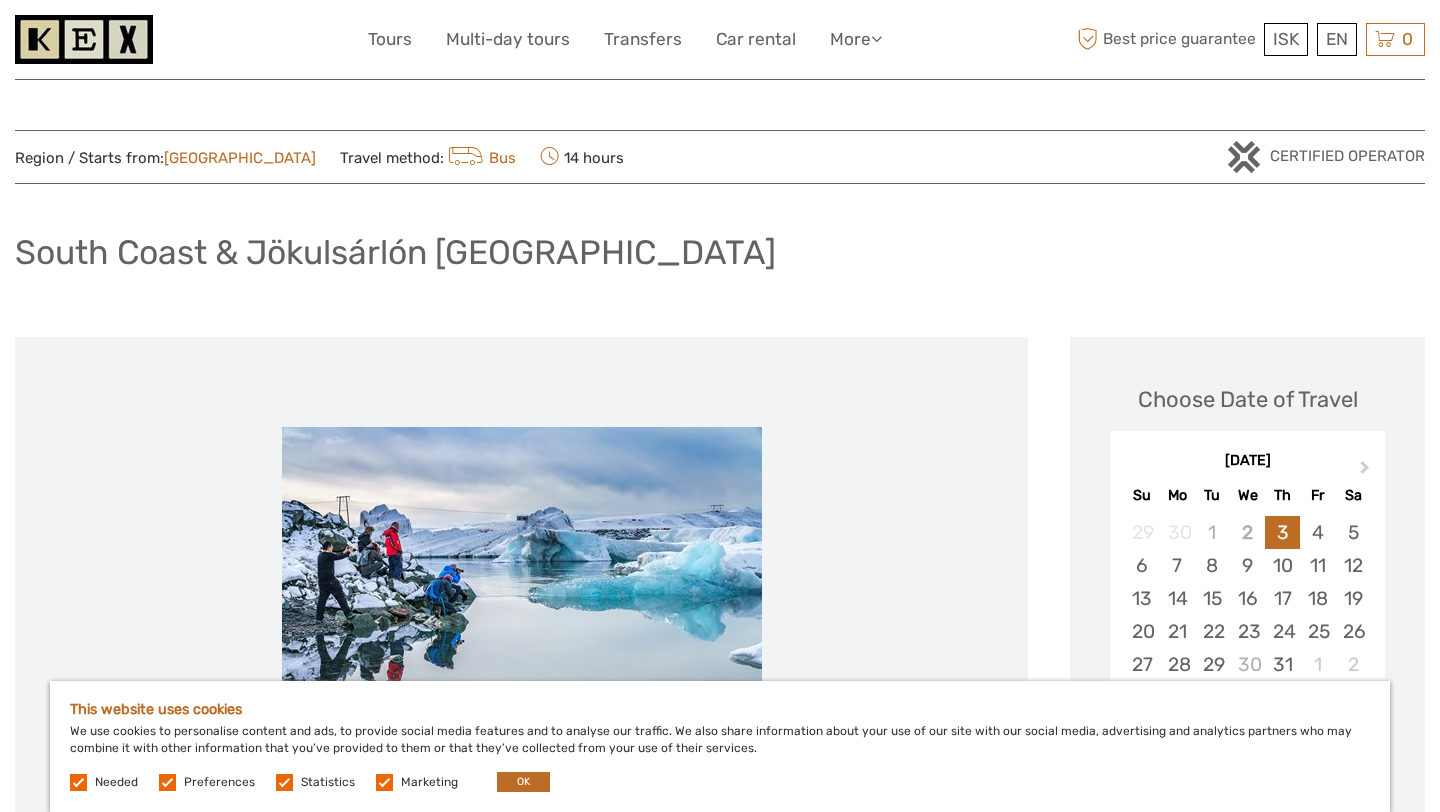 click on "Bus" at bounding box center (480, 158) 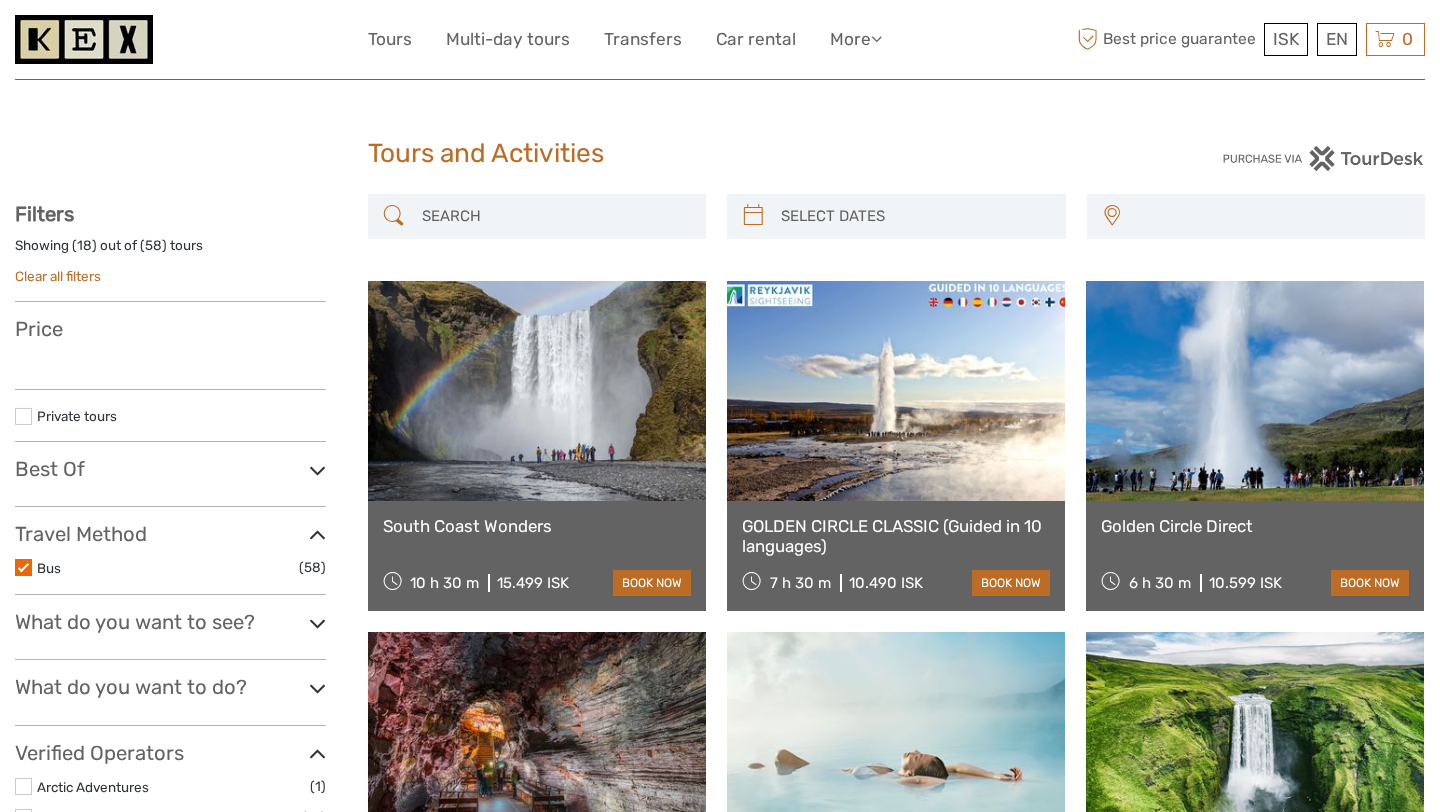 select 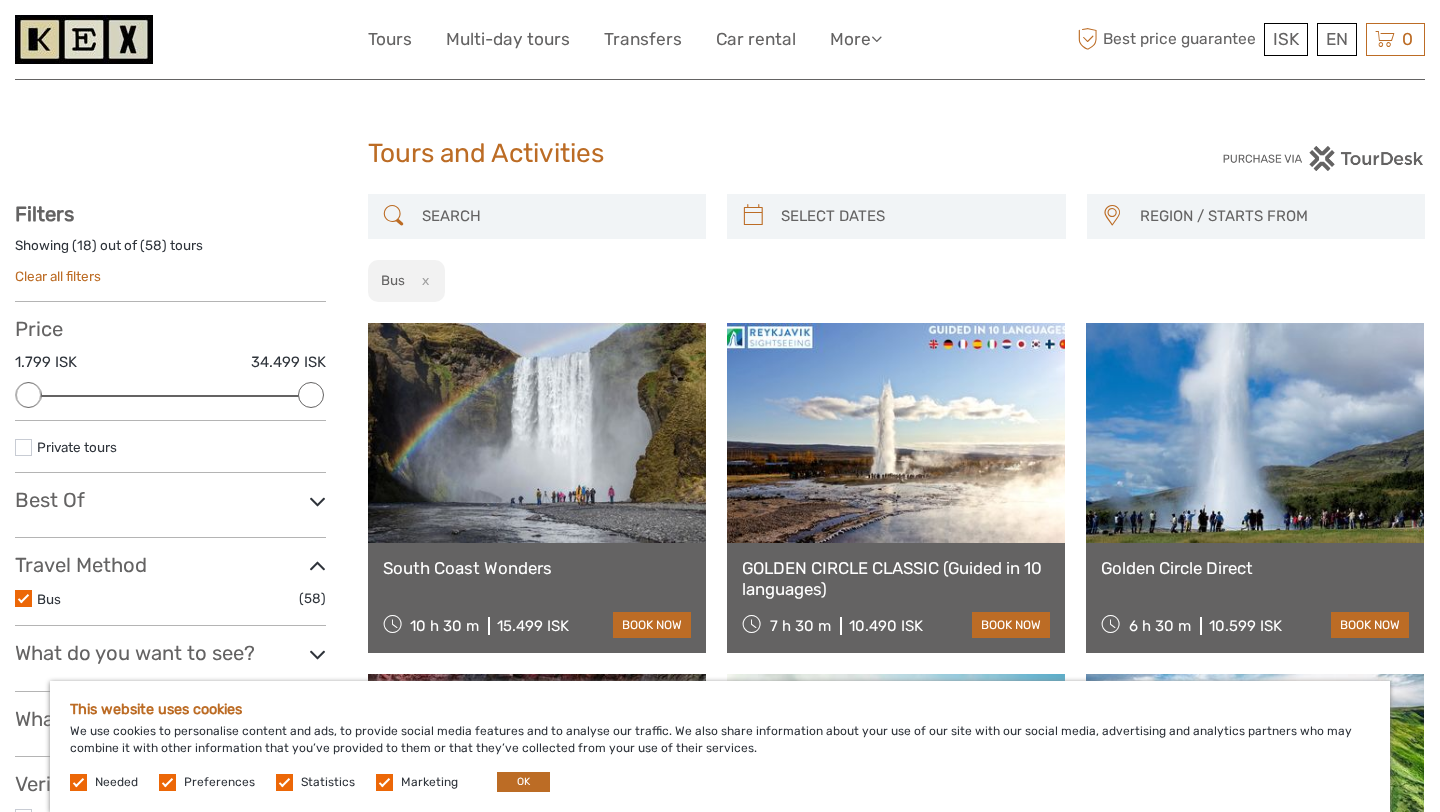 scroll, scrollTop: 0, scrollLeft: 0, axis: both 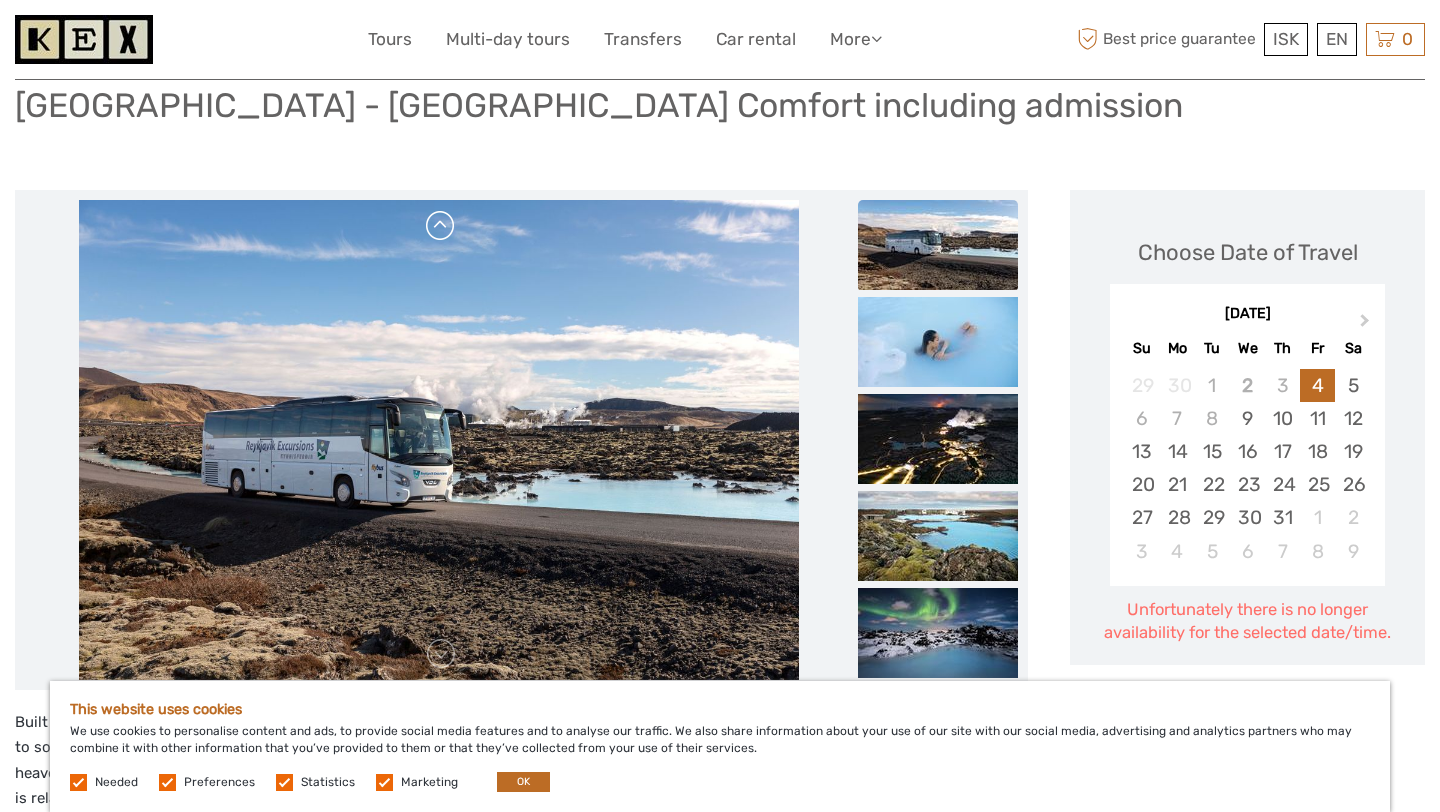click at bounding box center [441, 226] 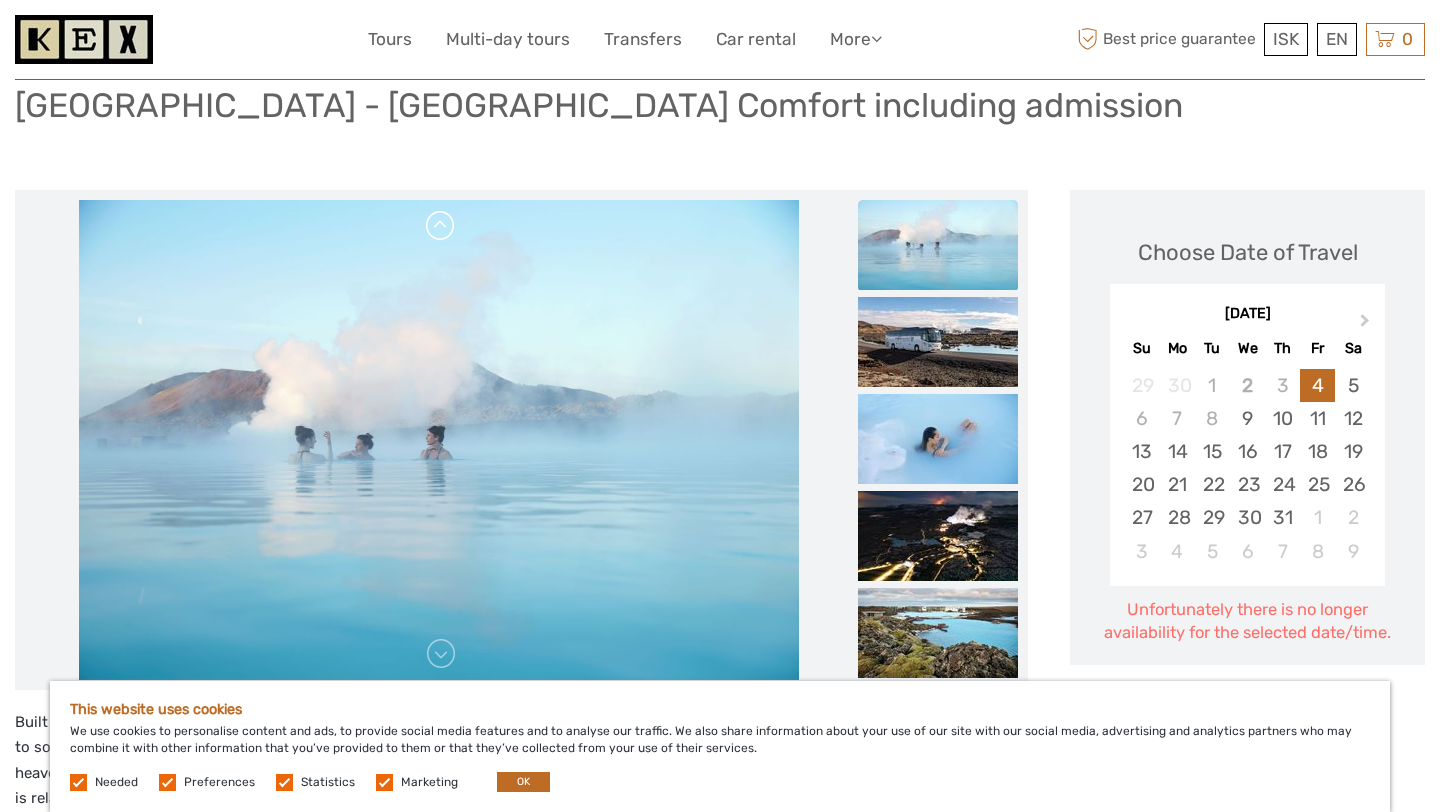 click at bounding box center (441, 226) 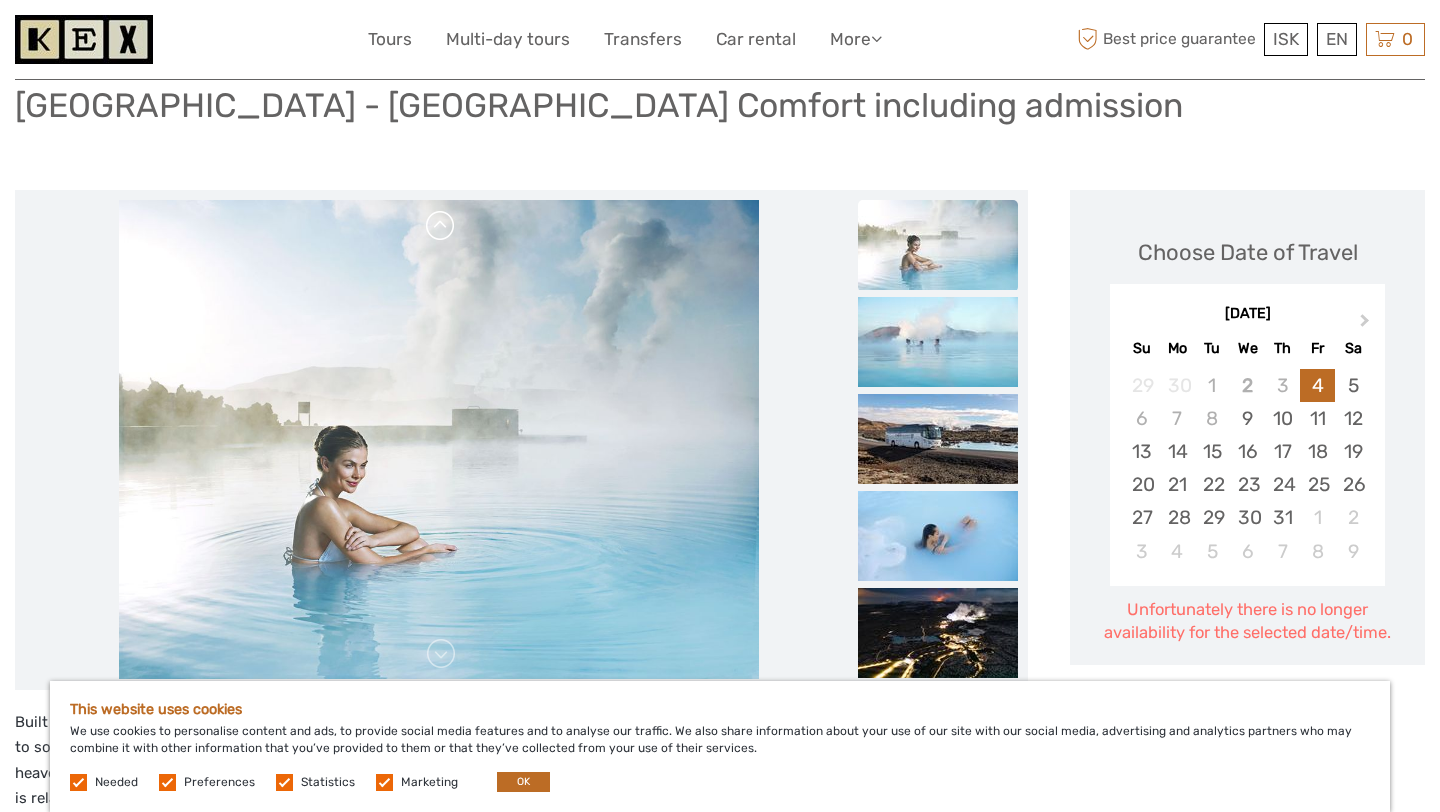 click at bounding box center [441, 226] 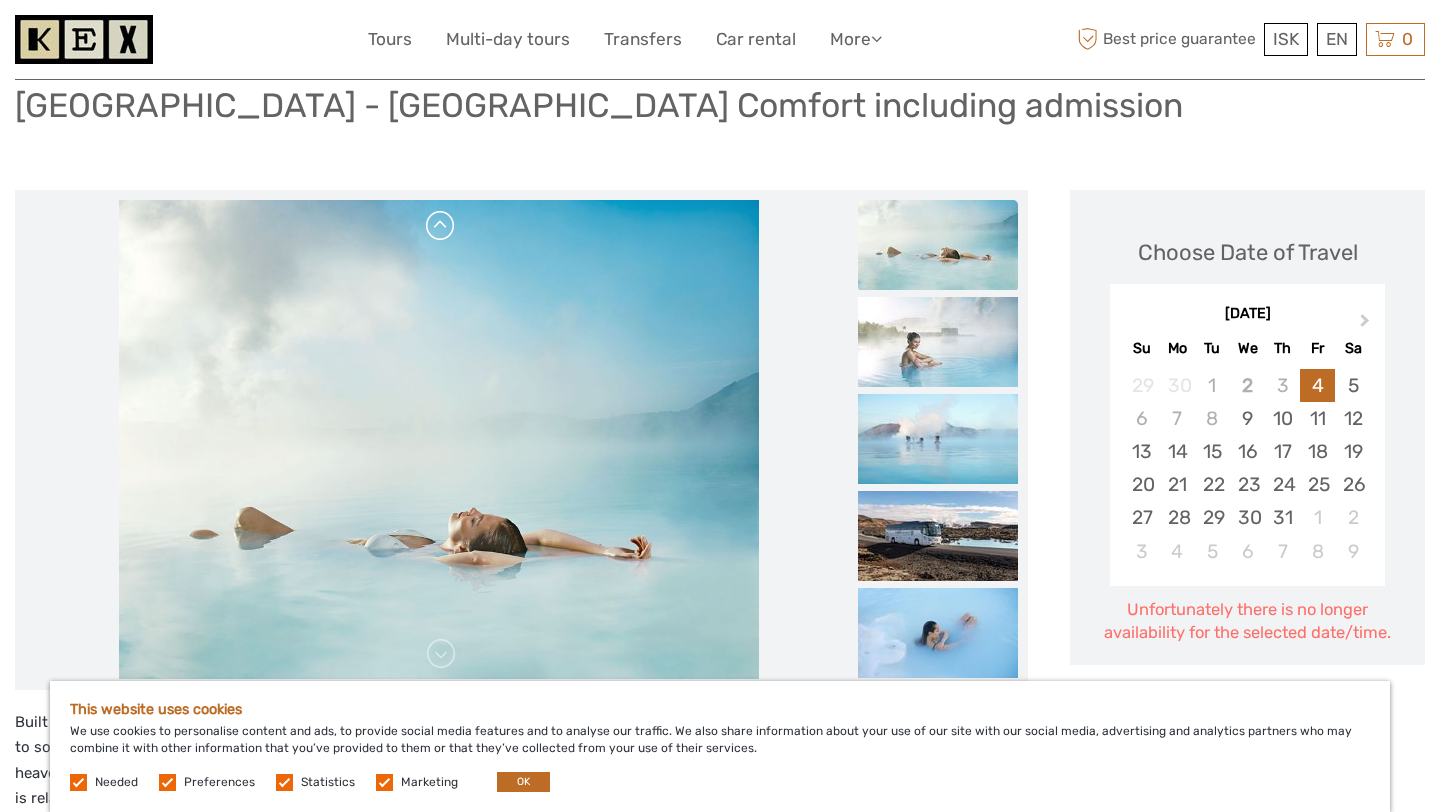 click at bounding box center [441, 226] 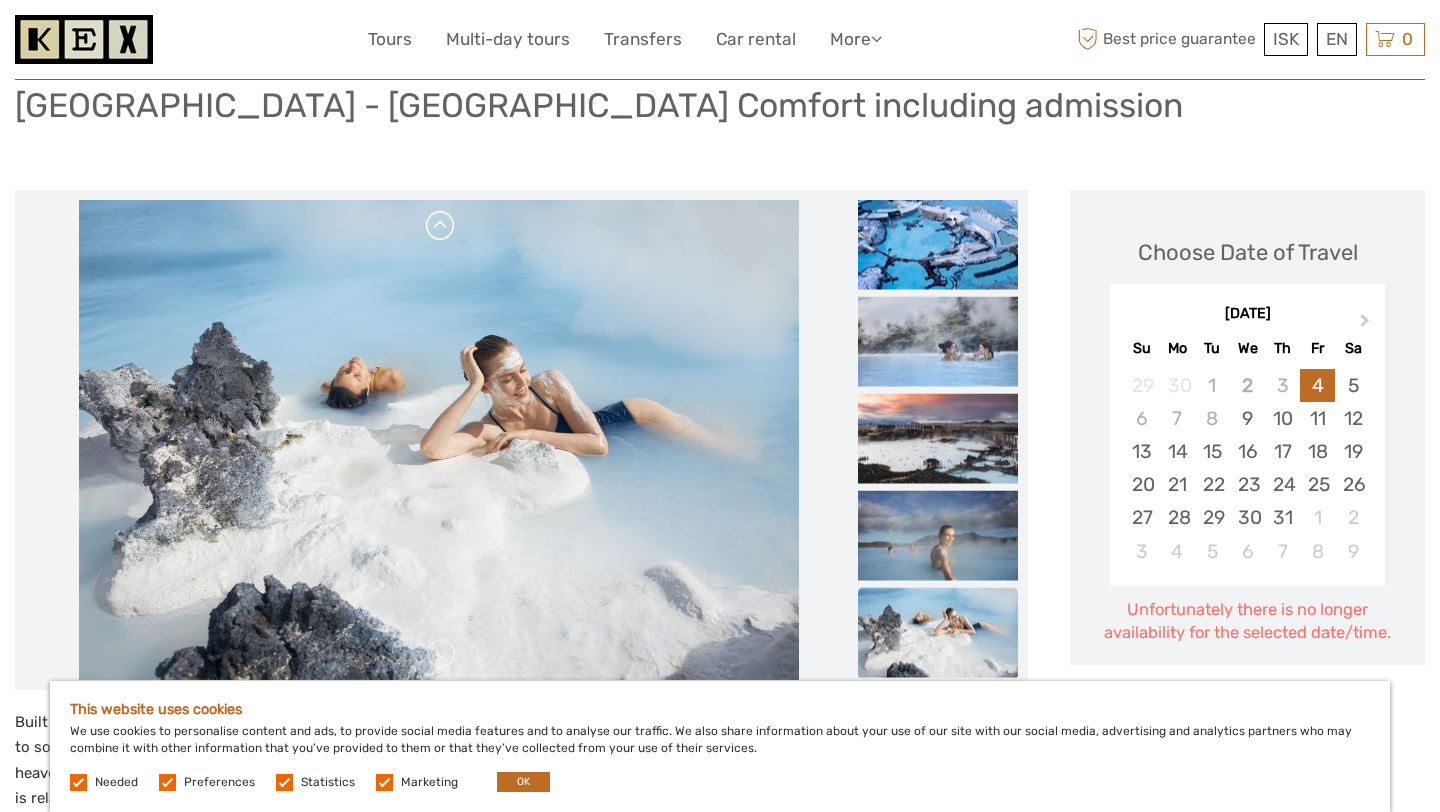 click at bounding box center (441, 226) 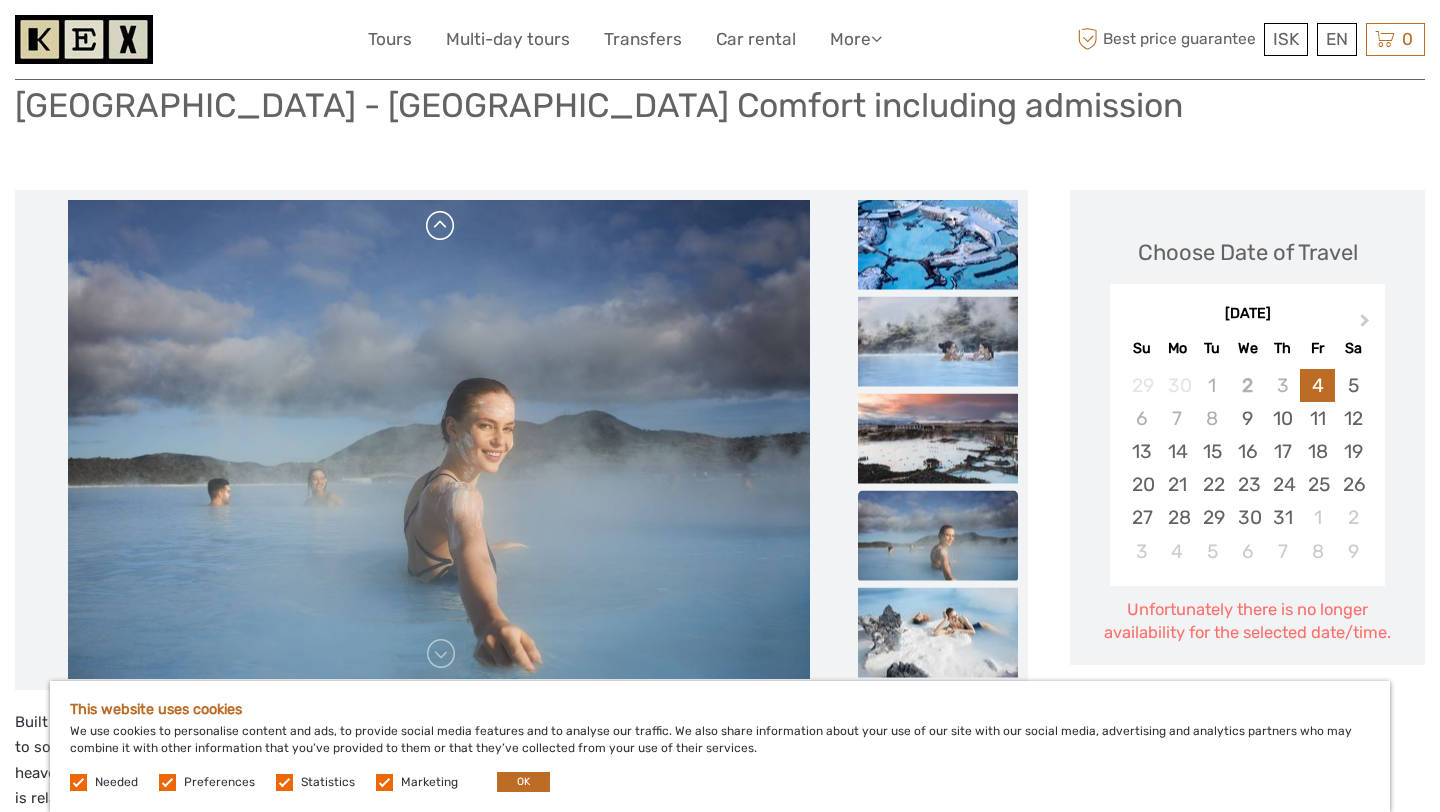 click at bounding box center [441, 226] 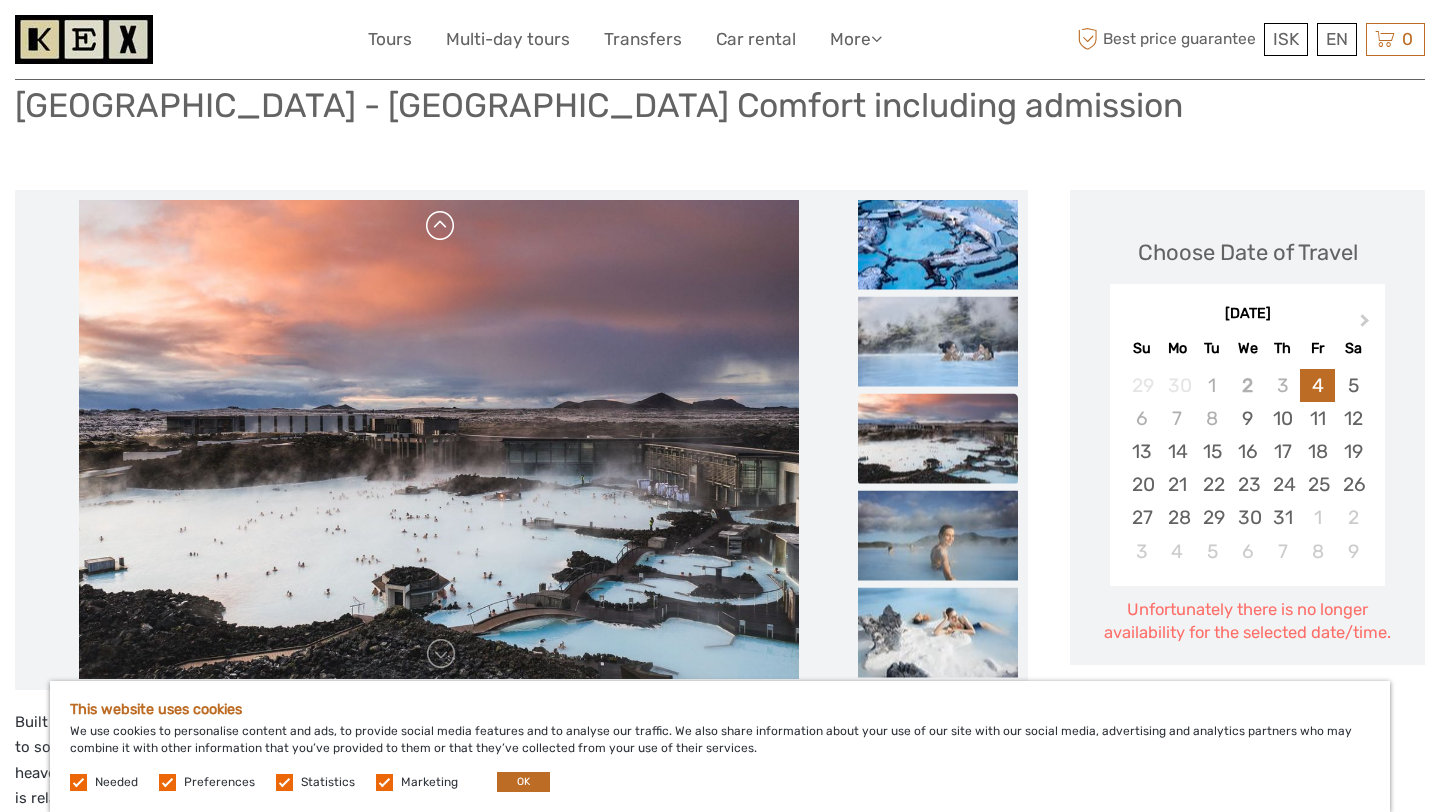 click at bounding box center [441, 226] 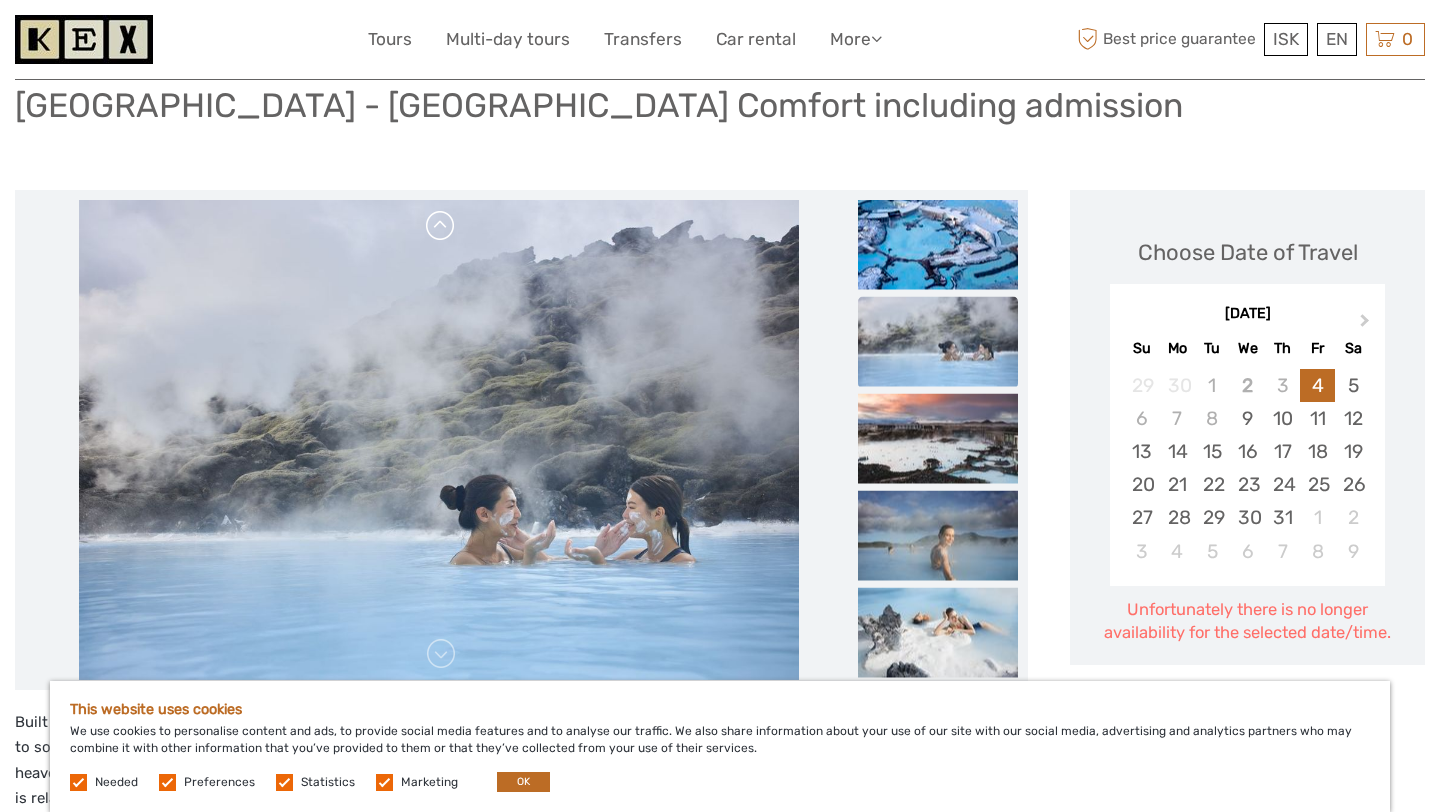 click at bounding box center [441, 226] 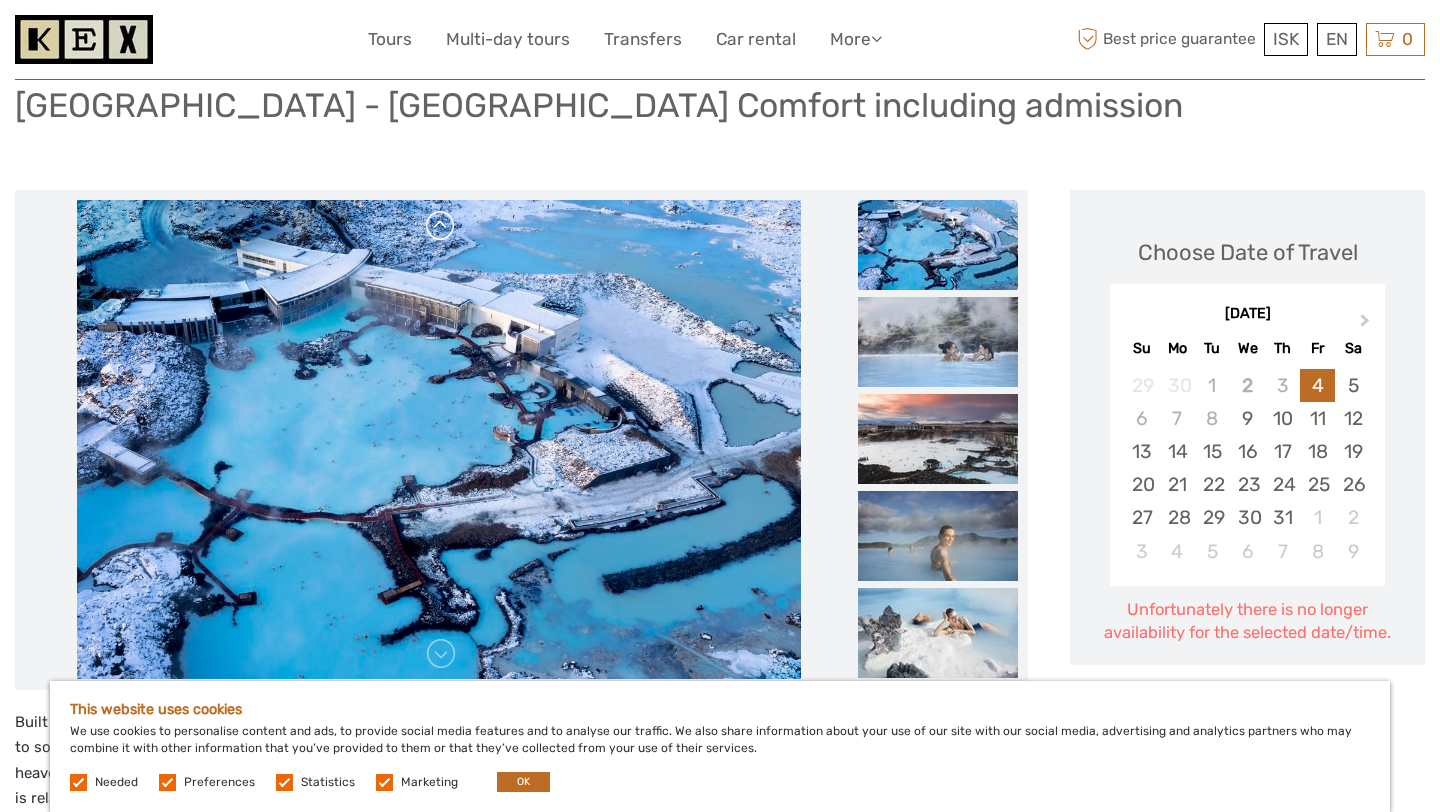 click at bounding box center [441, 226] 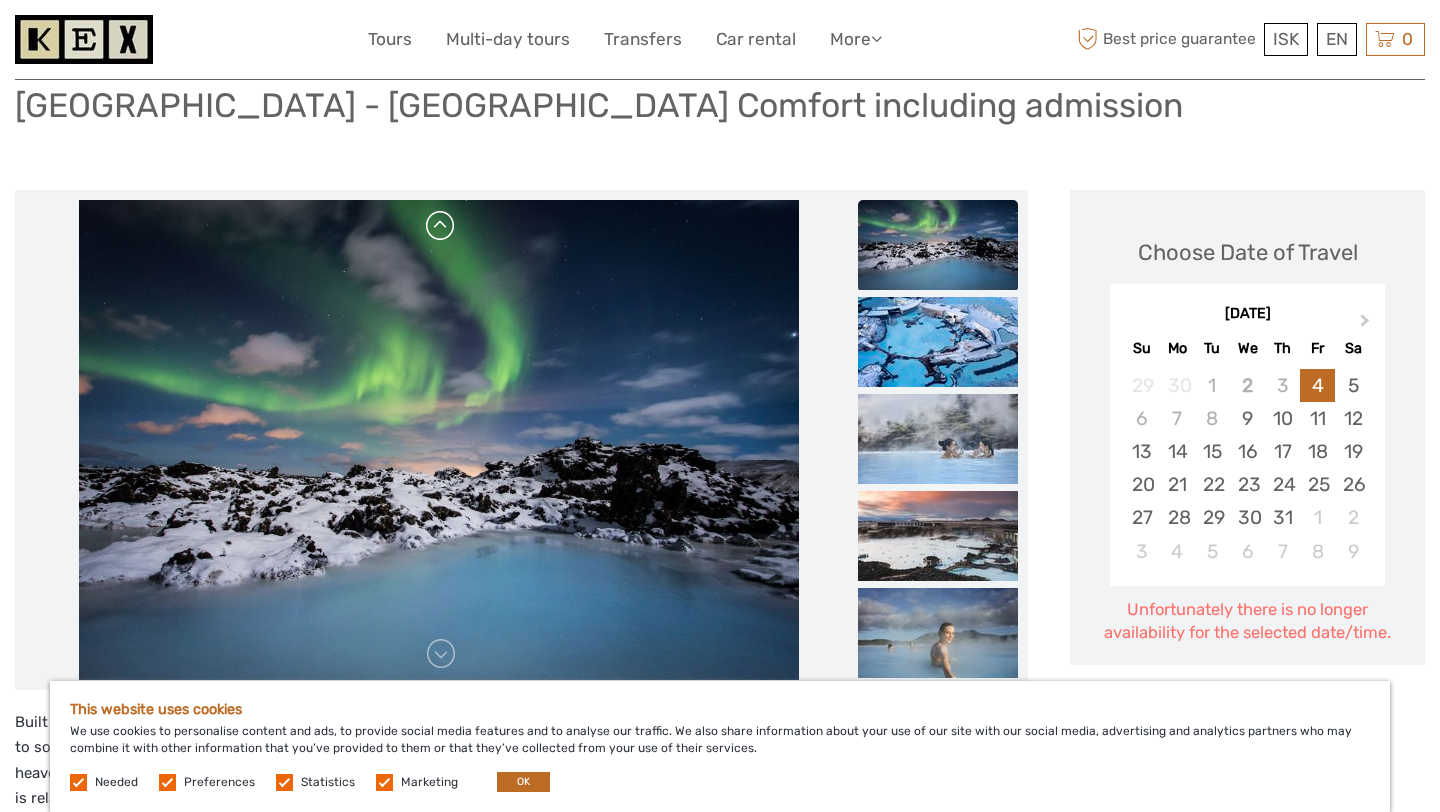 click at bounding box center [441, 226] 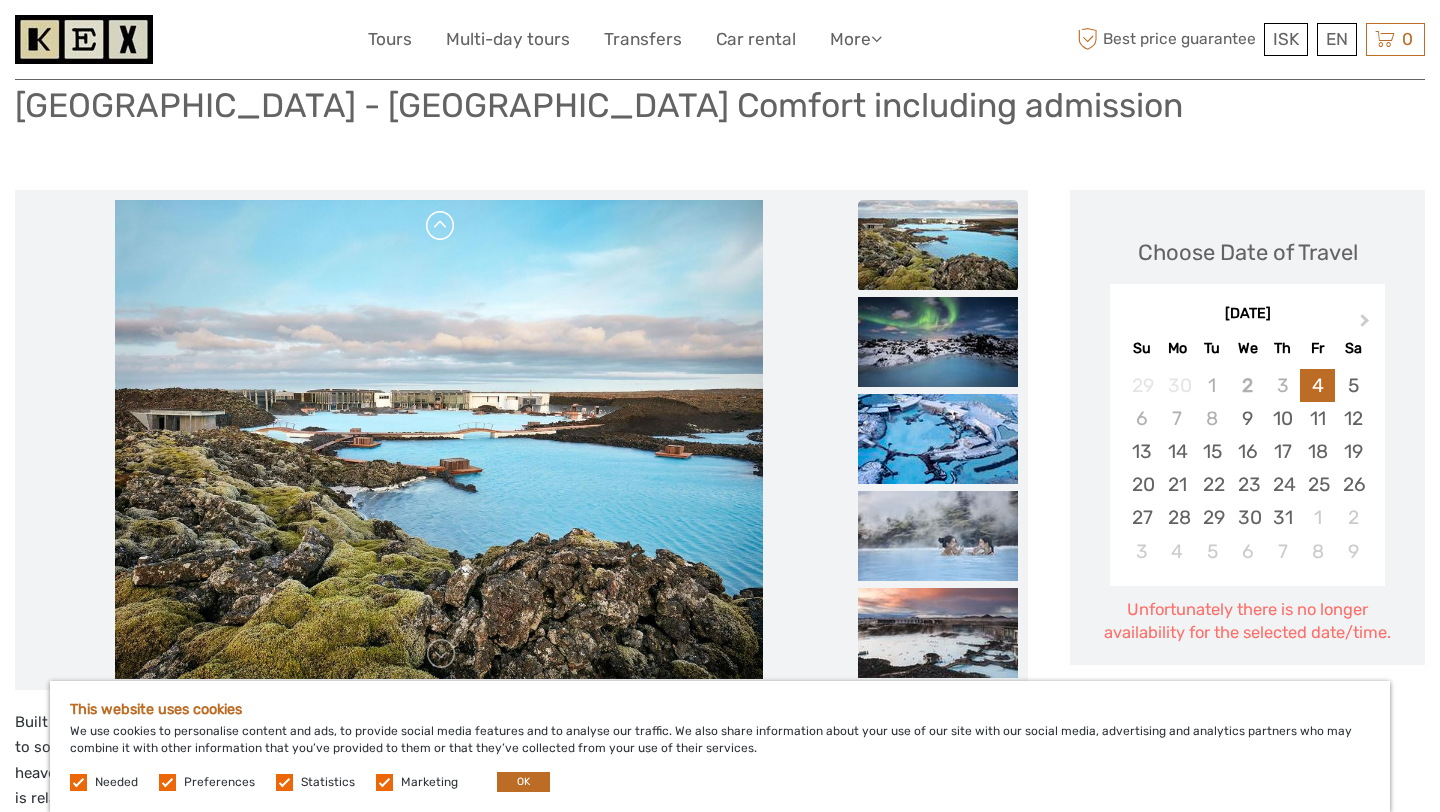 click at bounding box center [441, 226] 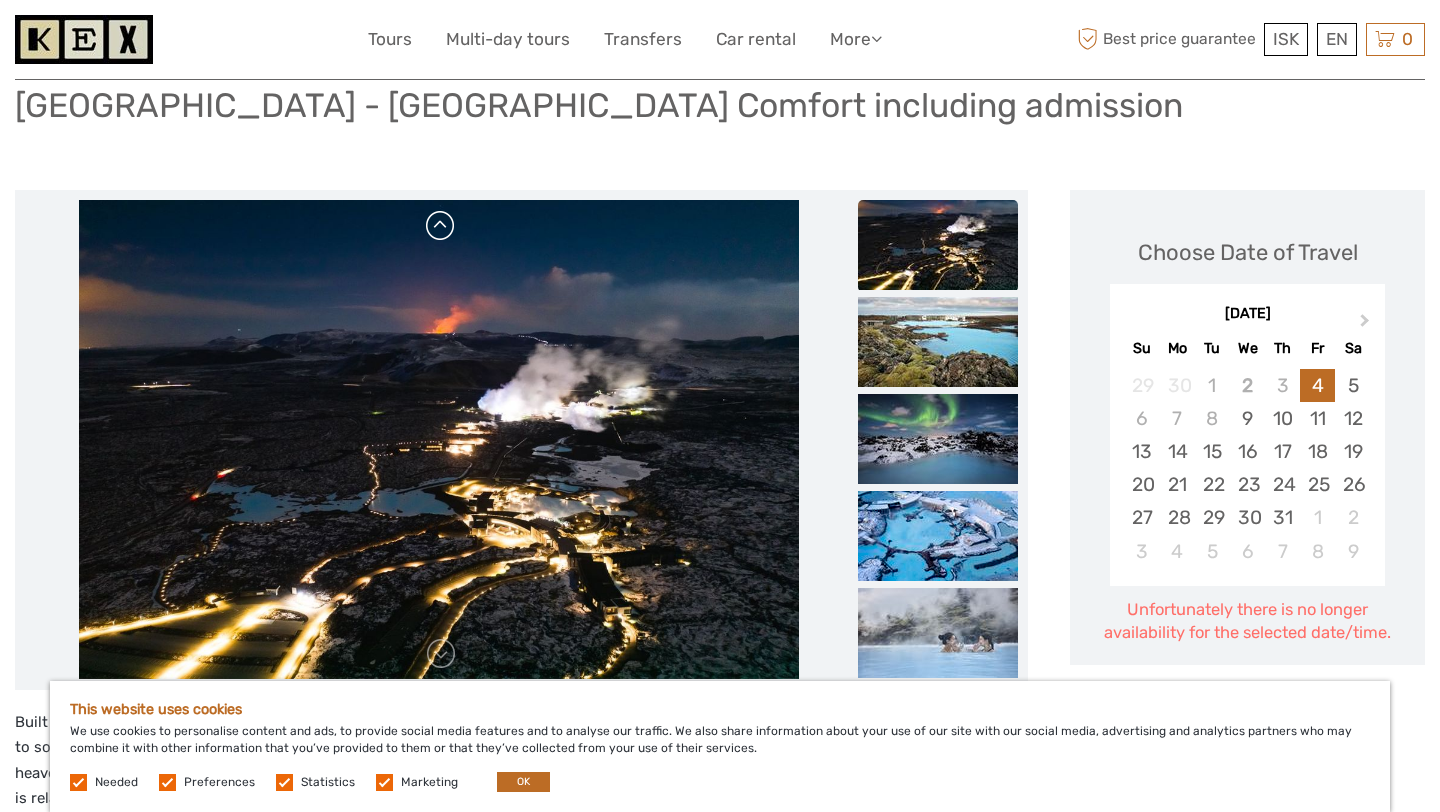 click at bounding box center (441, 226) 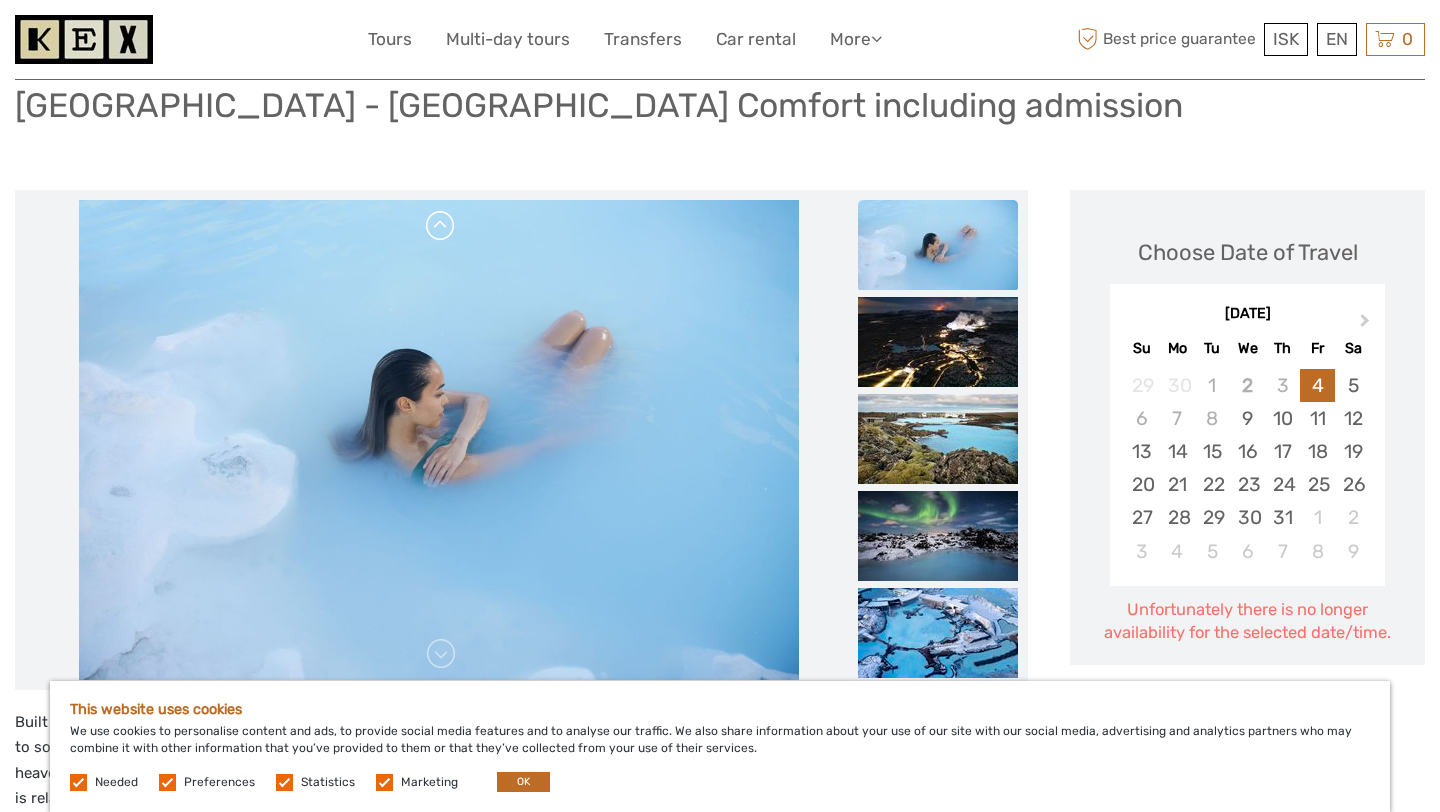 click at bounding box center [441, 226] 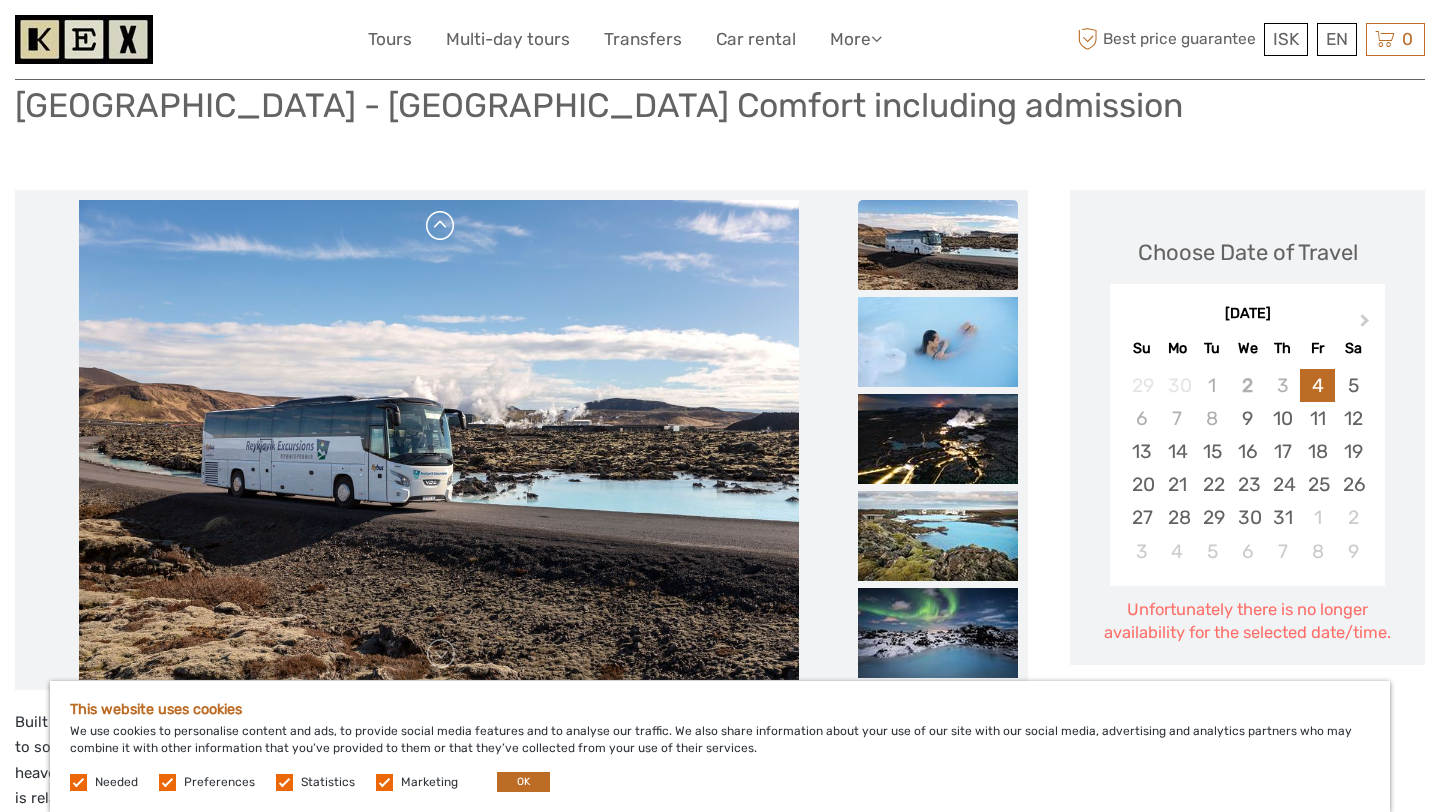 click at bounding box center [441, 226] 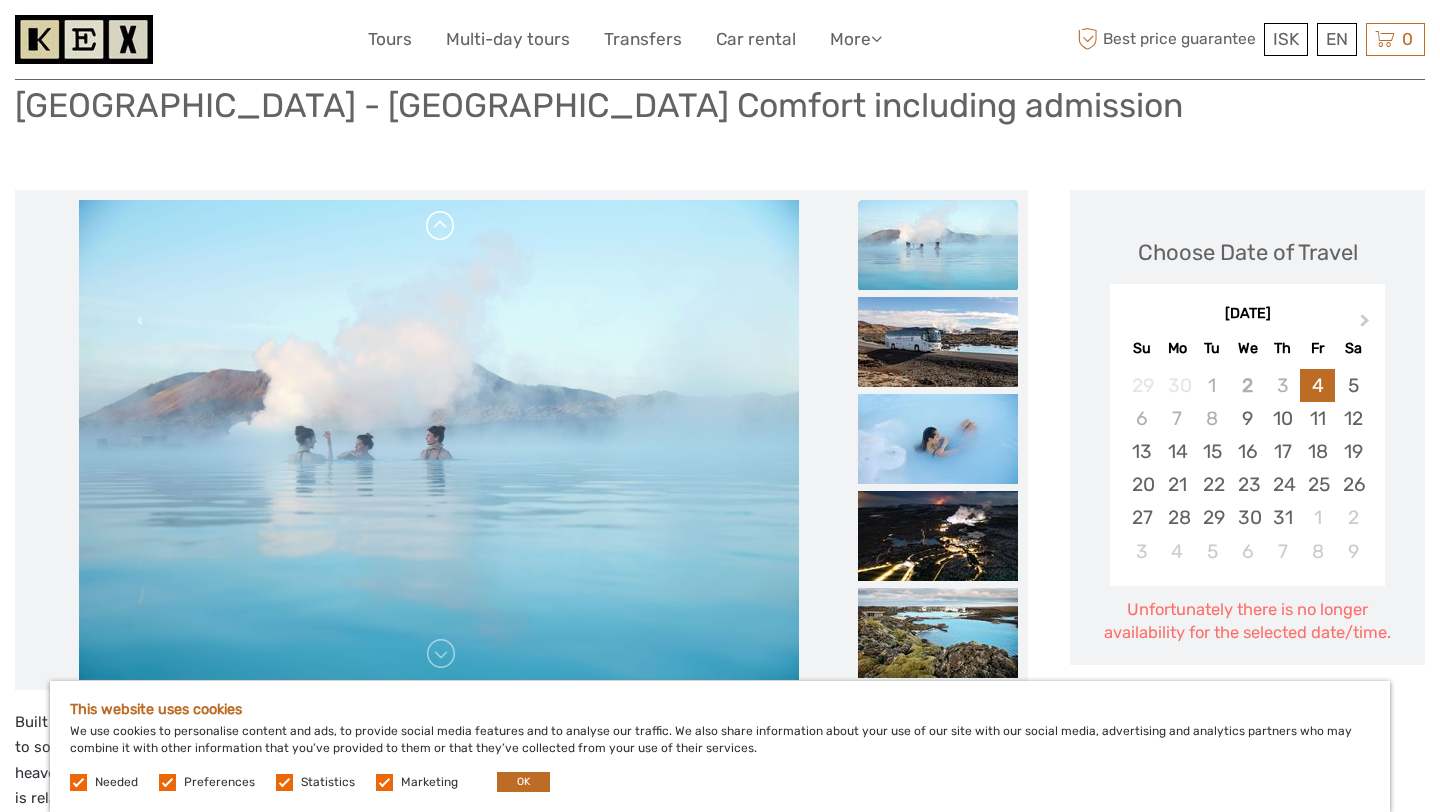 click at bounding box center [441, 226] 